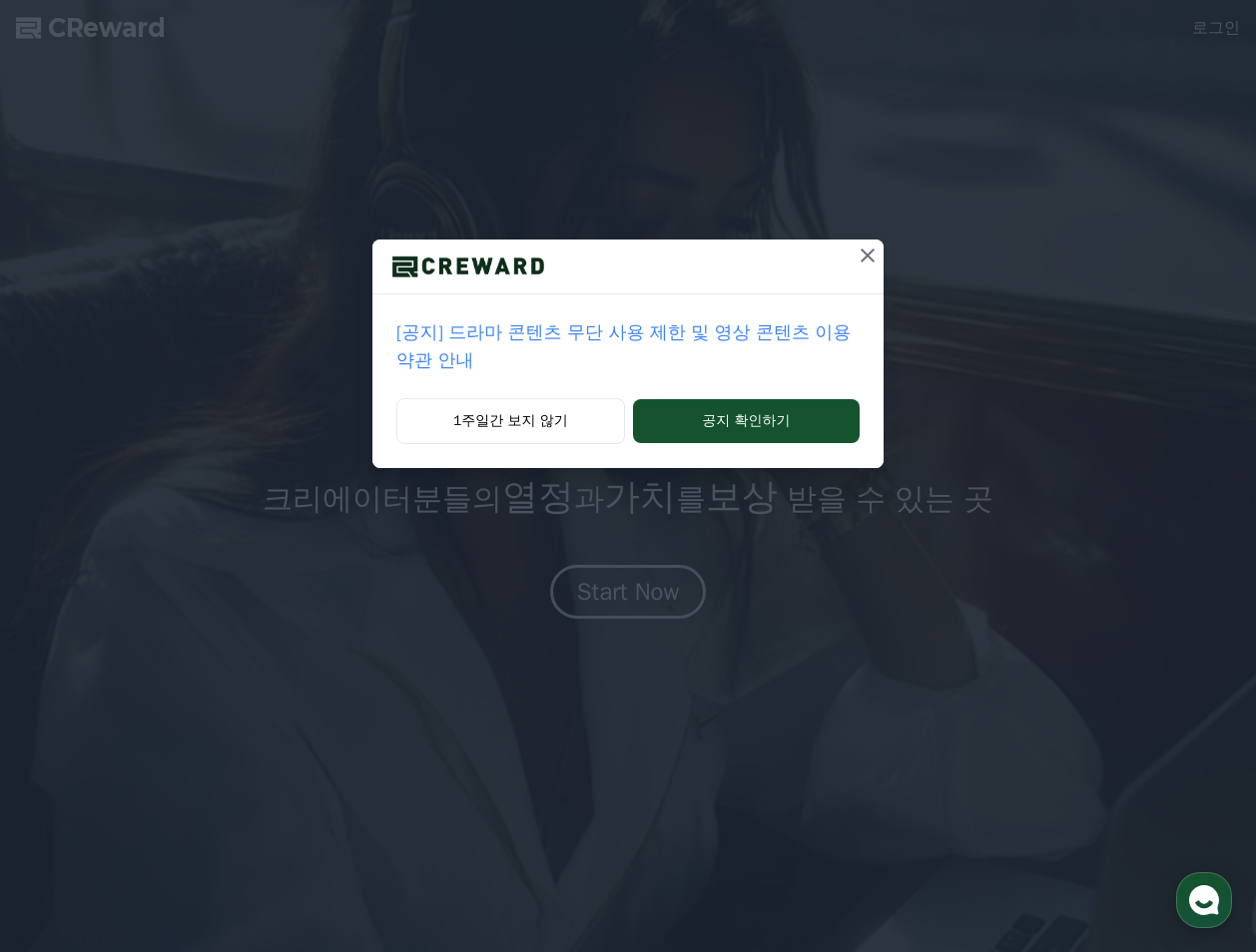 scroll, scrollTop: 0, scrollLeft: 0, axis: both 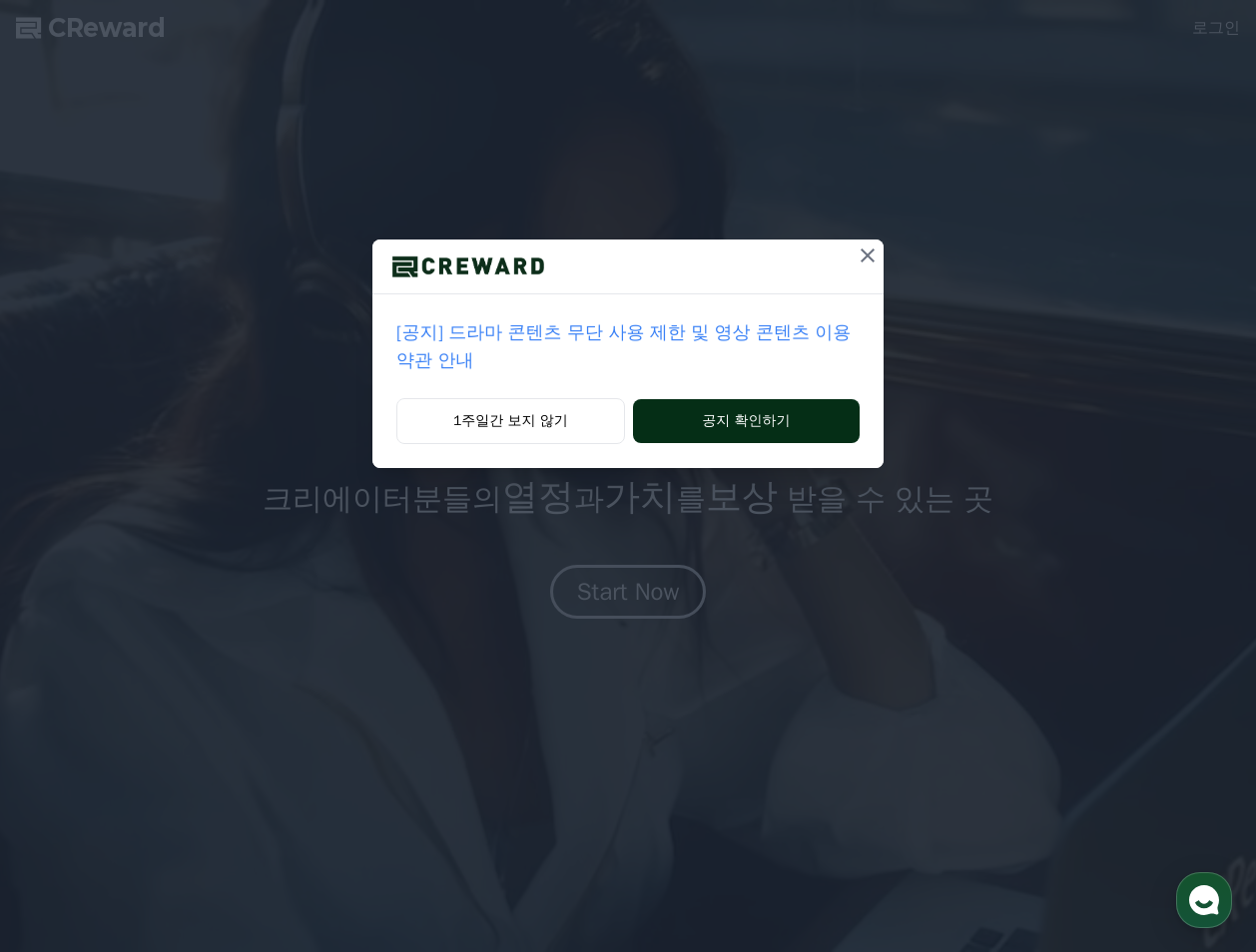 click on "공지 확인하기" at bounding box center [746, 421] 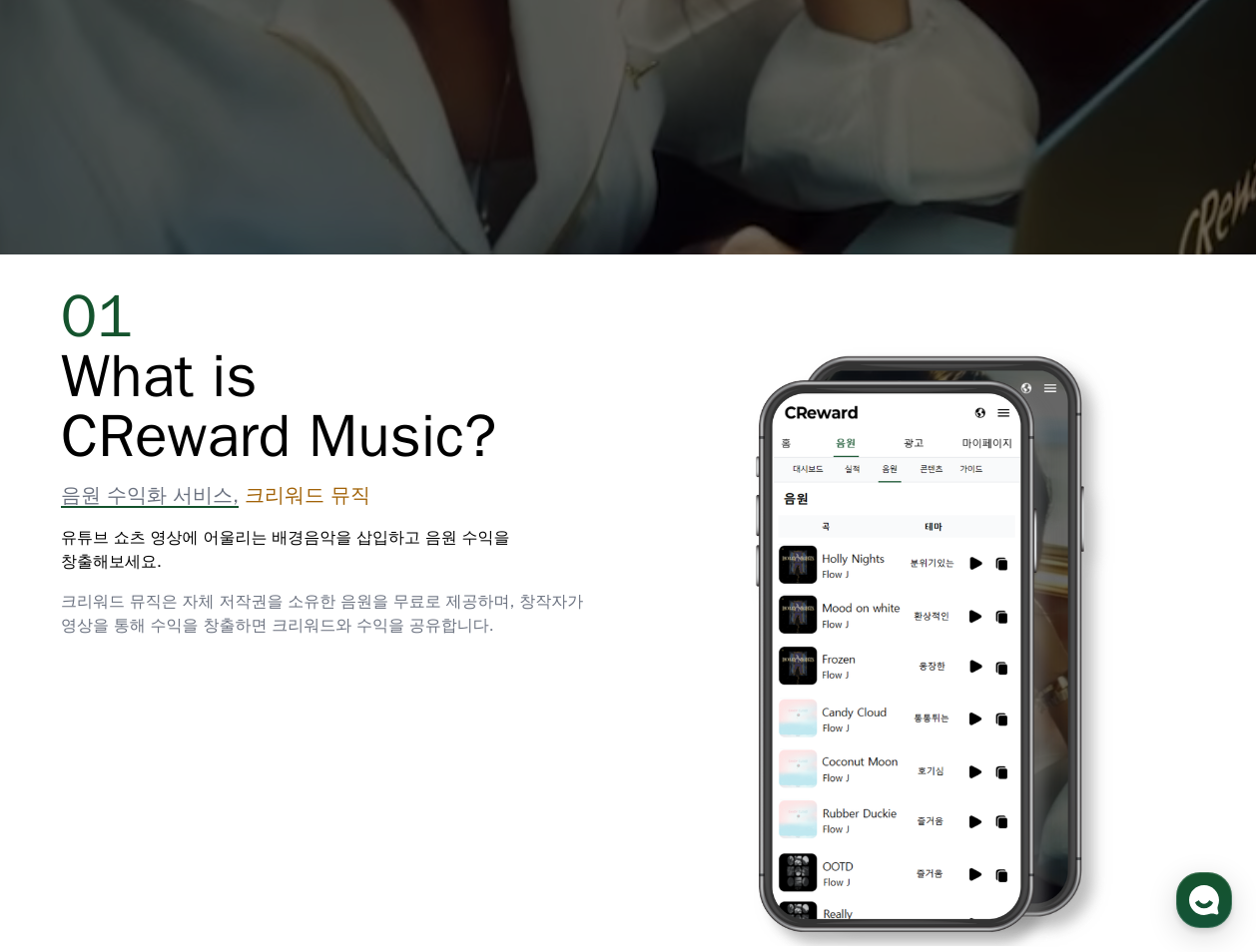 scroll, scrollTop: 898, scrollLeft: 0, axis: vertical 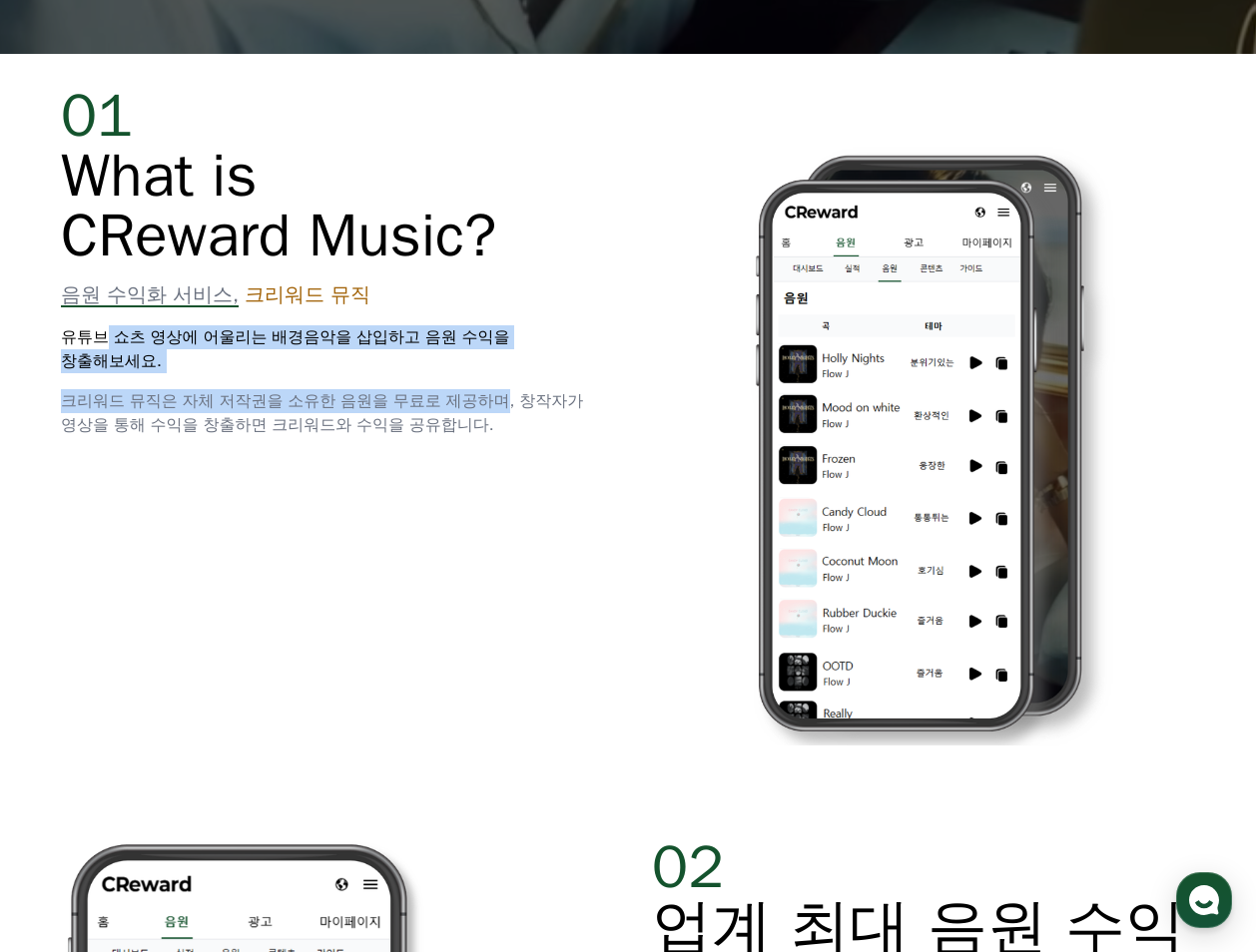 drag, startPoint x: 103, startPoint y: 334, endPoint x: 511, endPoint y: 411, distance: 415.20236 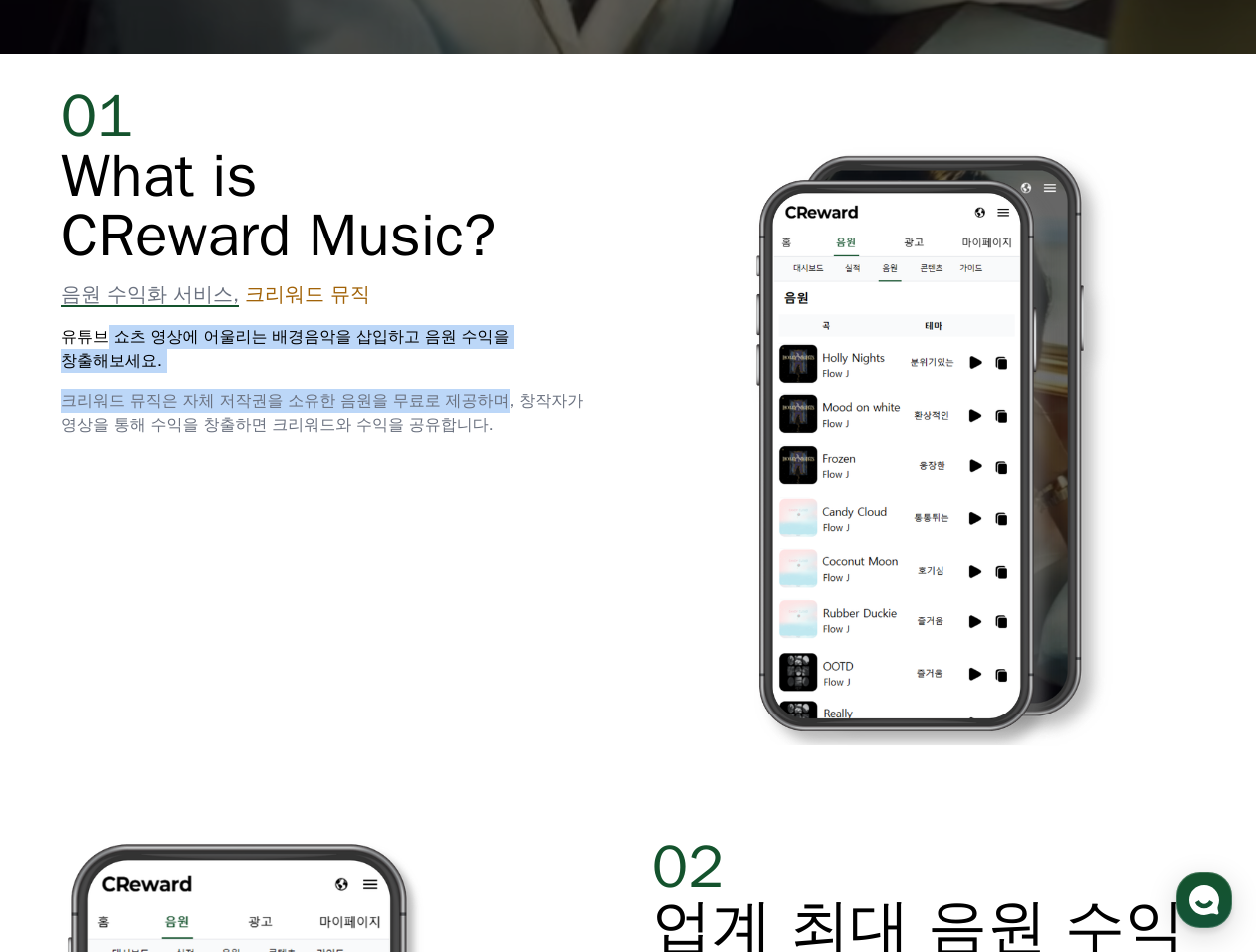 click on "01   What is   CReward Music?   음원 수익화 서비스,   크리워드 뮤직   유튜브 쇼츠 영상에 어울리는 배경음악을 삽입하고 음원 수익을 창출해보세요. 크리워드 뮤직은 자체 저작권을 소유한 음원을 무료로 제공하며, 창작자가 영상을 통해 수익을 창출하면 크리워드와 수익을 공유합니다." at bounding box center (332, 261) 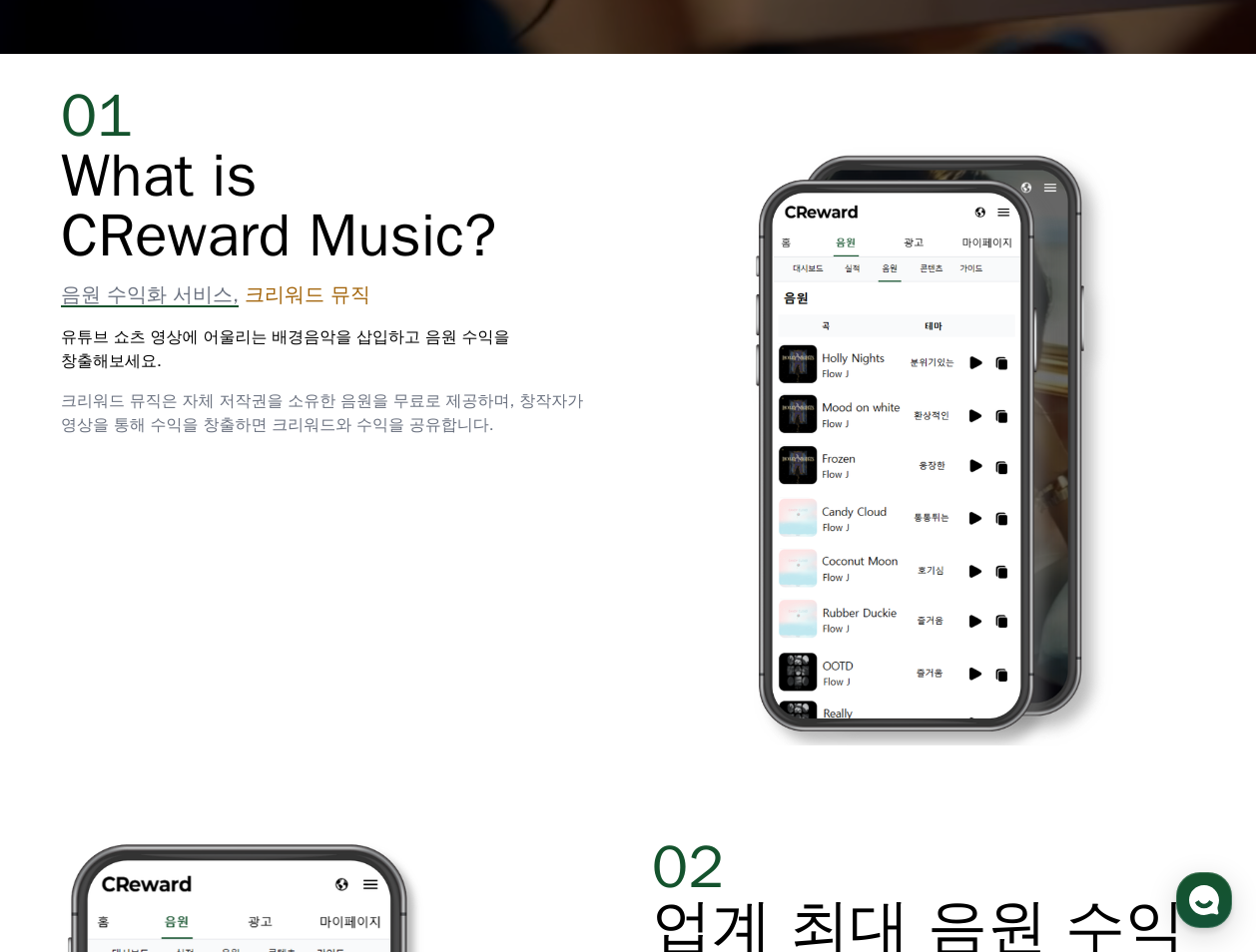 drag, startPoint x: 511, startPoint y: 411, endPoint x: 484, endPoint y: 419, distance: 28.160256 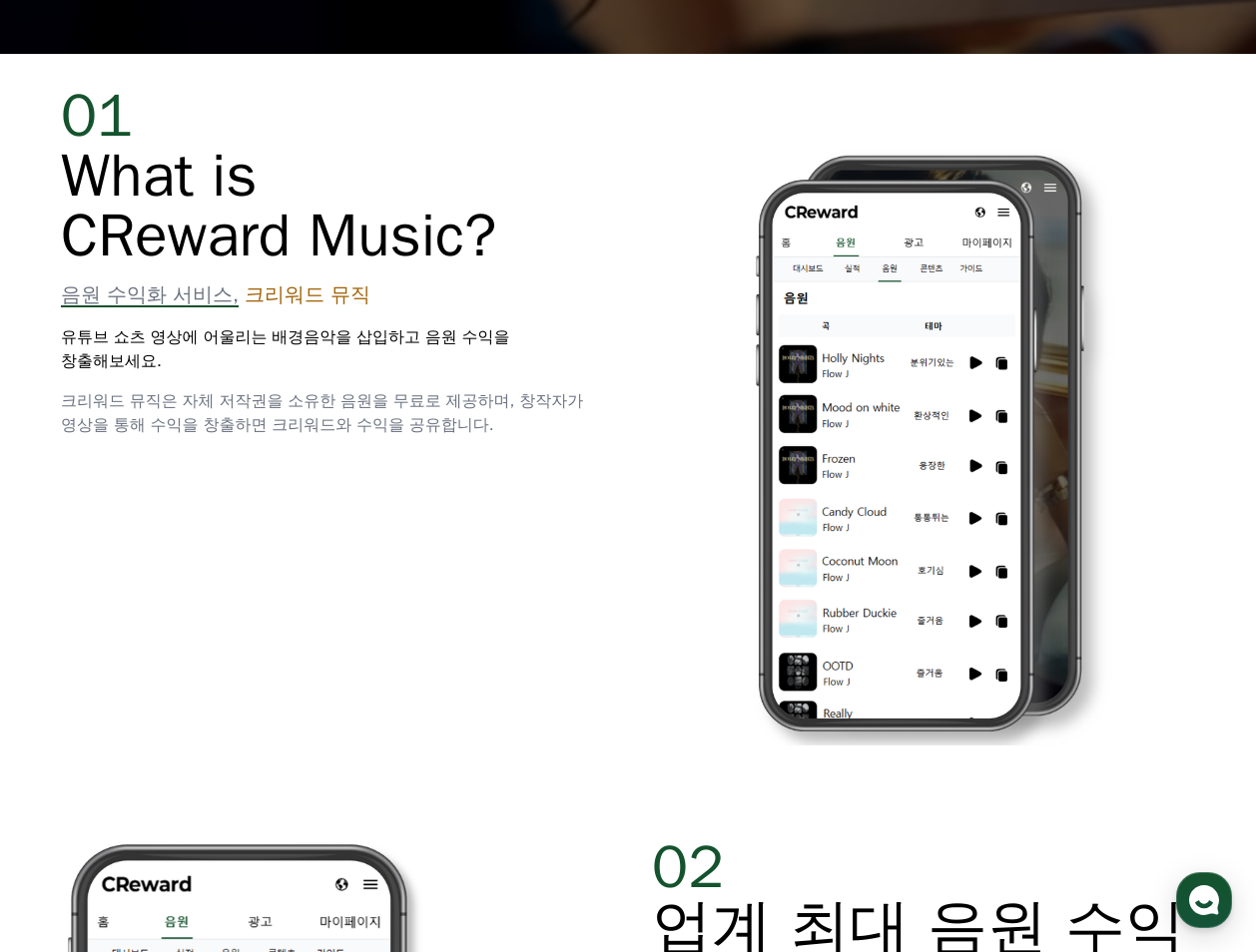 click on "크리워드 뮤직은 자체 저작권을 소유한 음원을 무료로 제공하며, 창작자가 영상을 통해 수익을 창출하면 크리워드와 수익을 공유합니다." at bounding box center (321, 413) 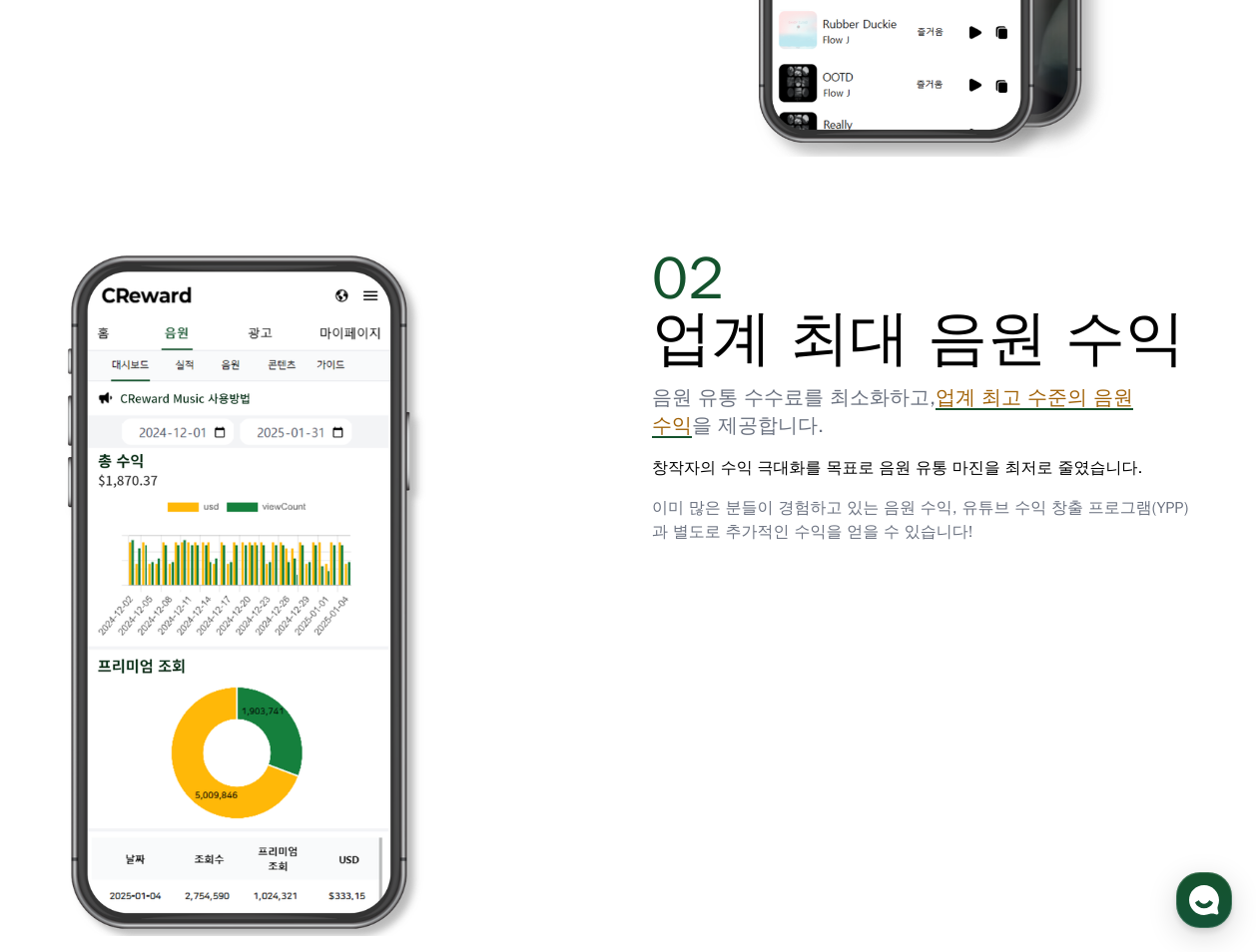 scroll, scrollTop: 1497, scrollLeft: 0, axis: vertical 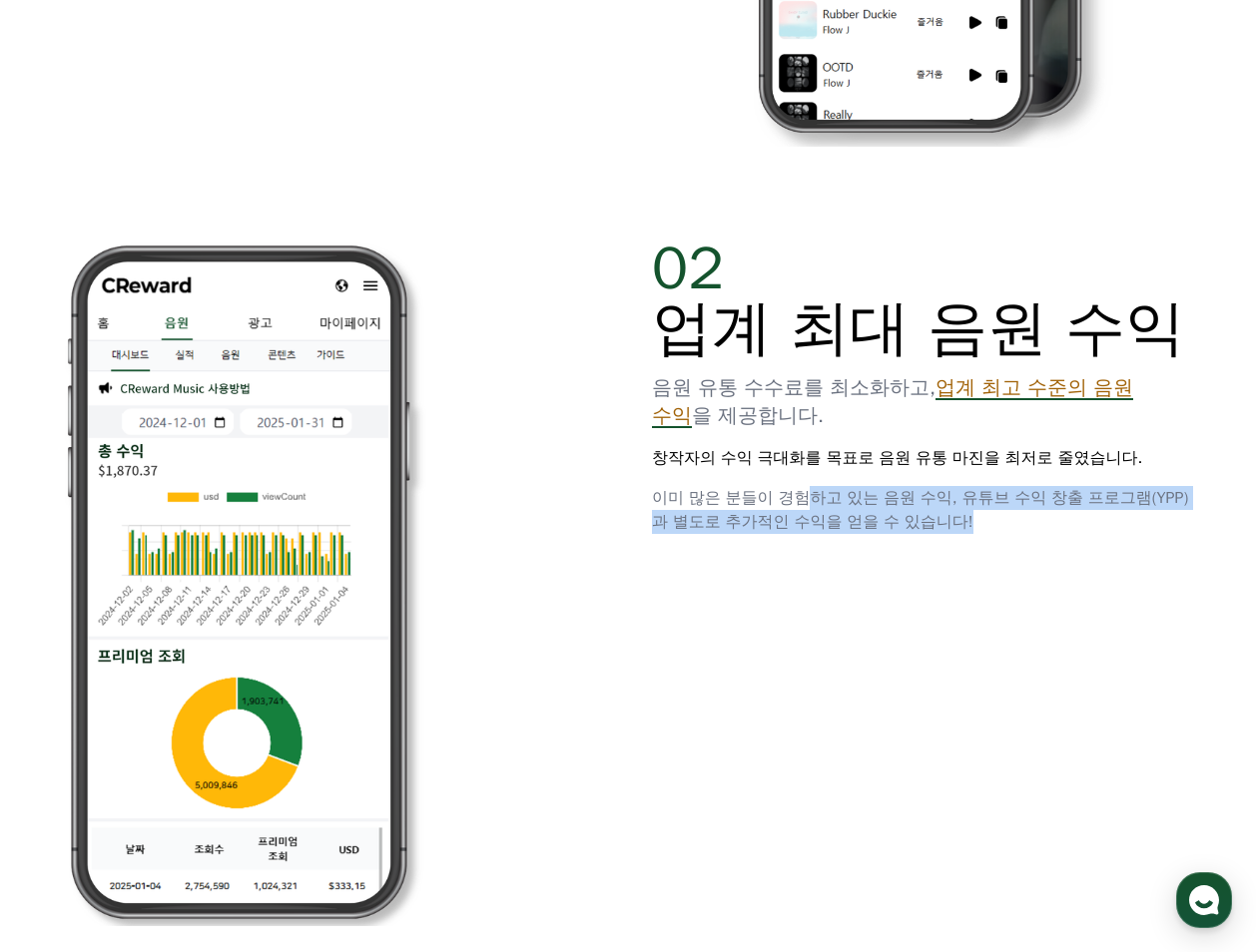 drag, startPoint x: 811, startPoint y: 501, endPoint x: 1112, endPoint y: 524, distance: 301.87746 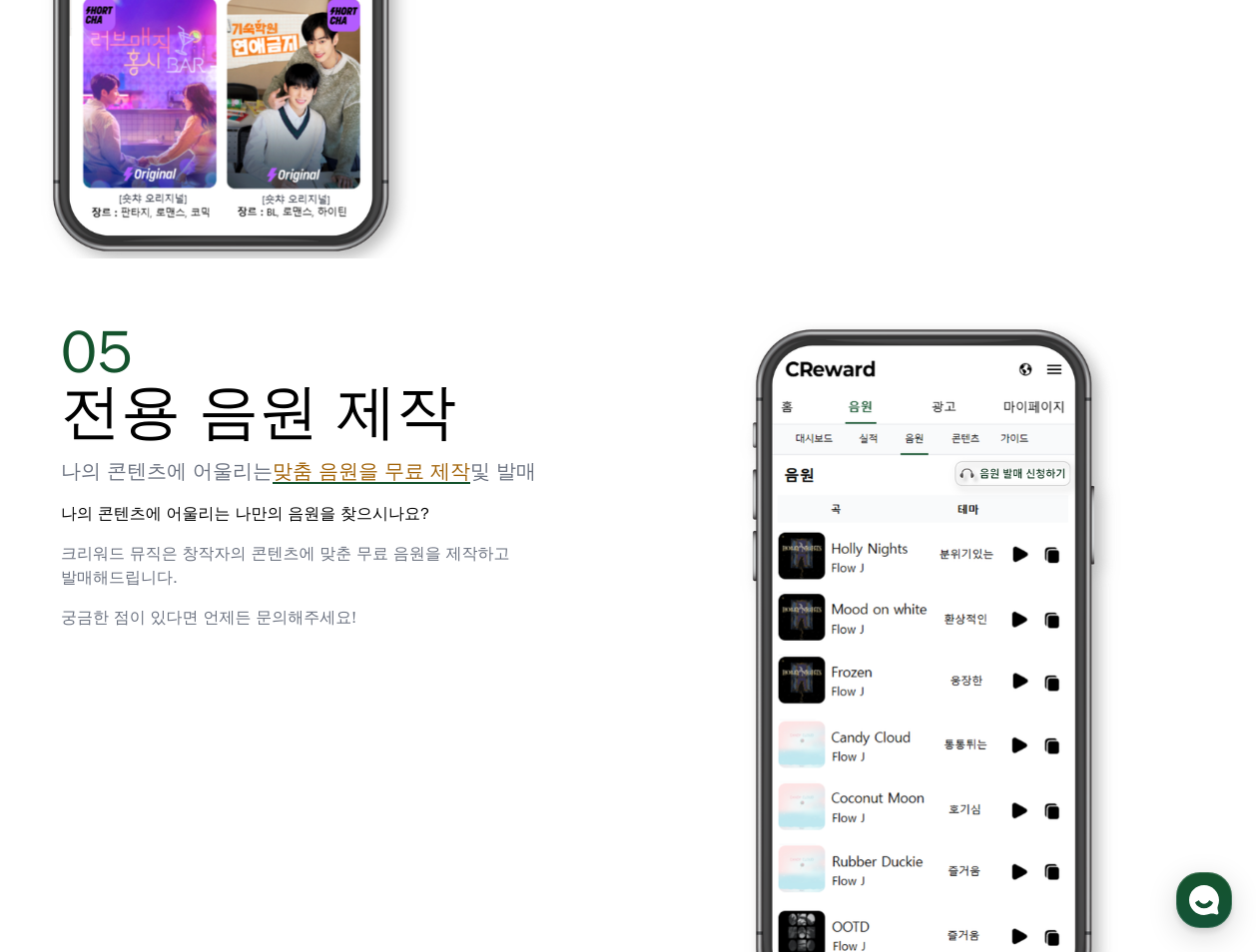 scroll, scrollTop: 4690, scrollLeft: 0, axis: vertical 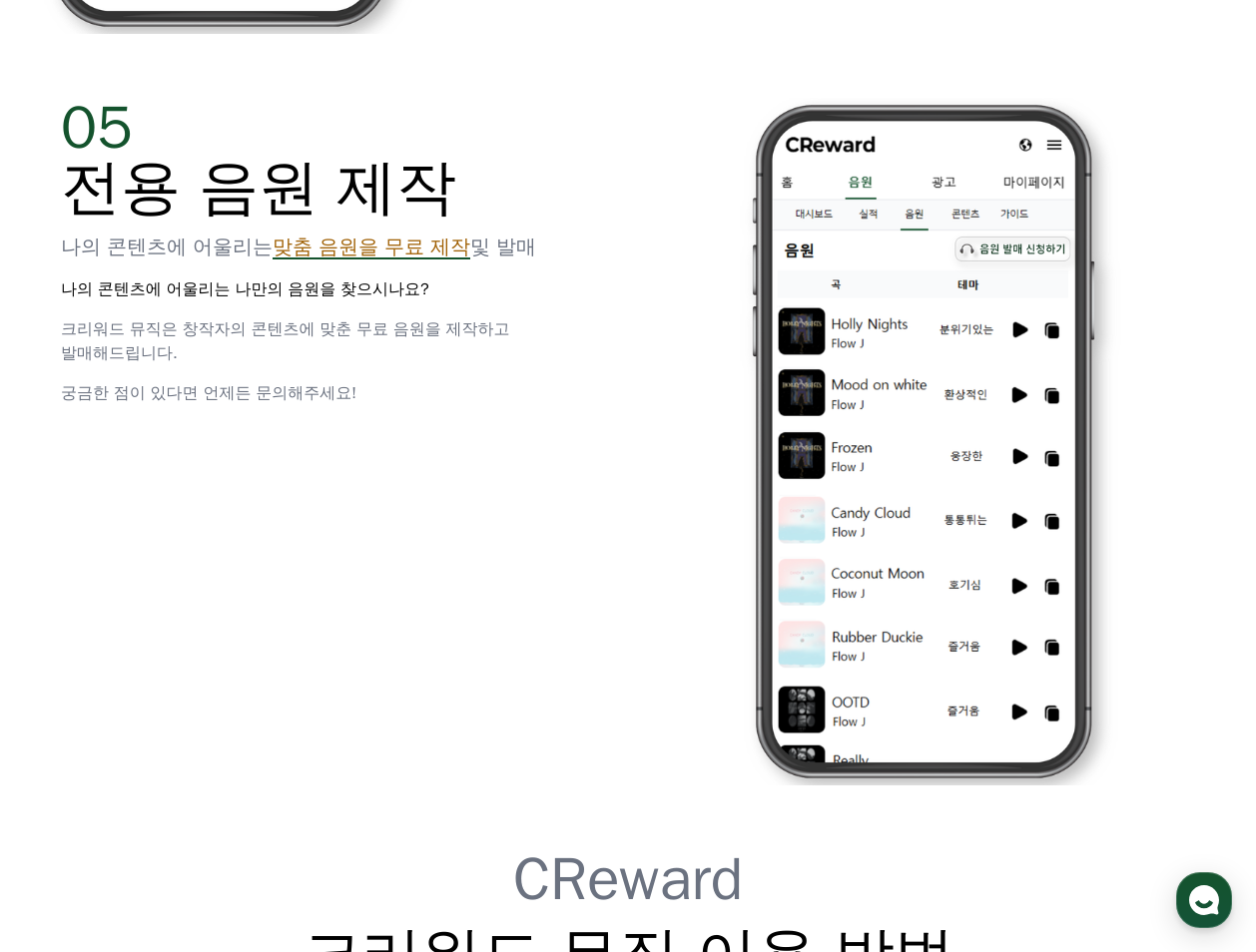 drag, startPoint x: 209, startPoint y: 281, endPoint x: 412, endPoint y: 374, distance: 223.28905 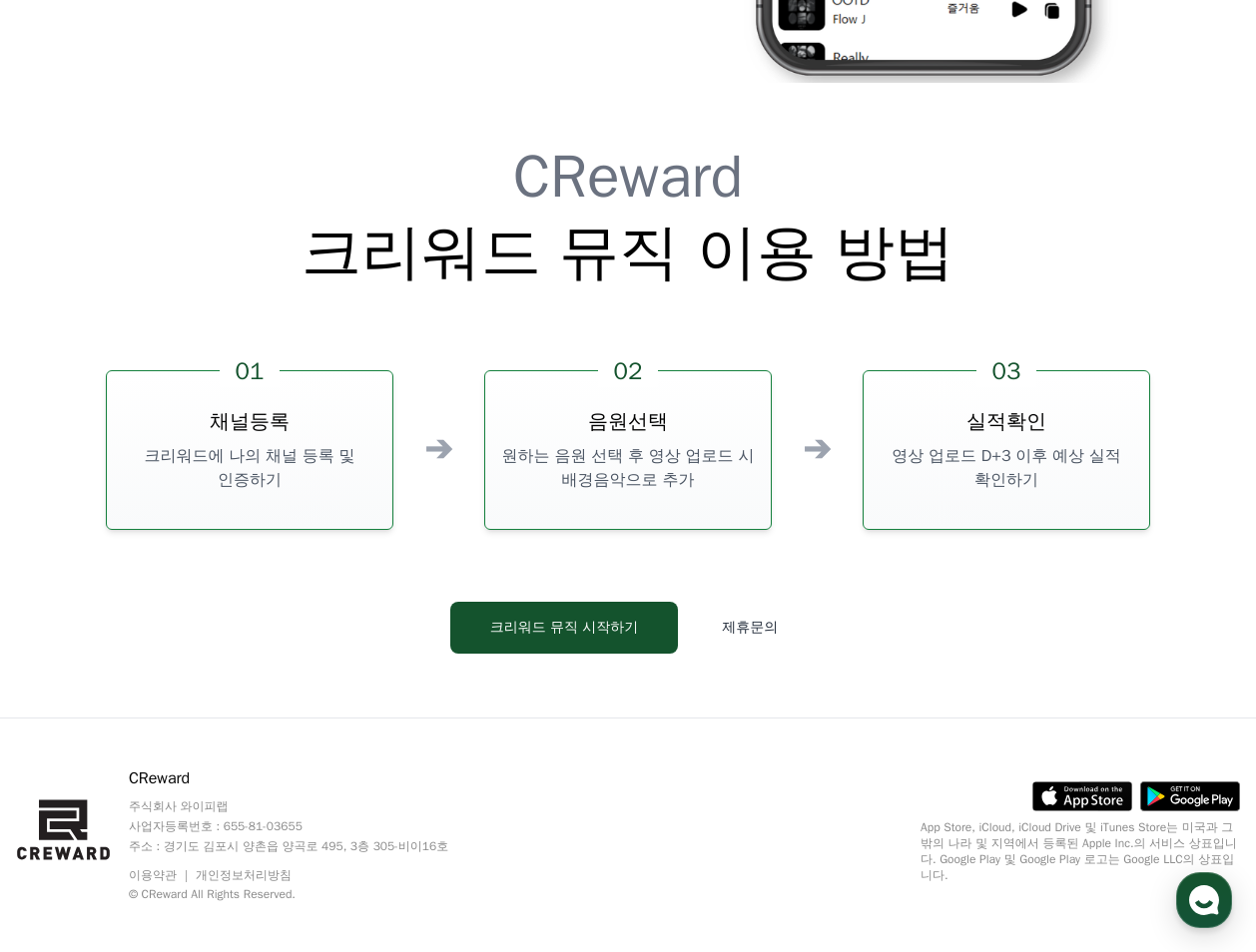 scroll, scrollTop: 5407, scrollLeft: 0, axis: vertical 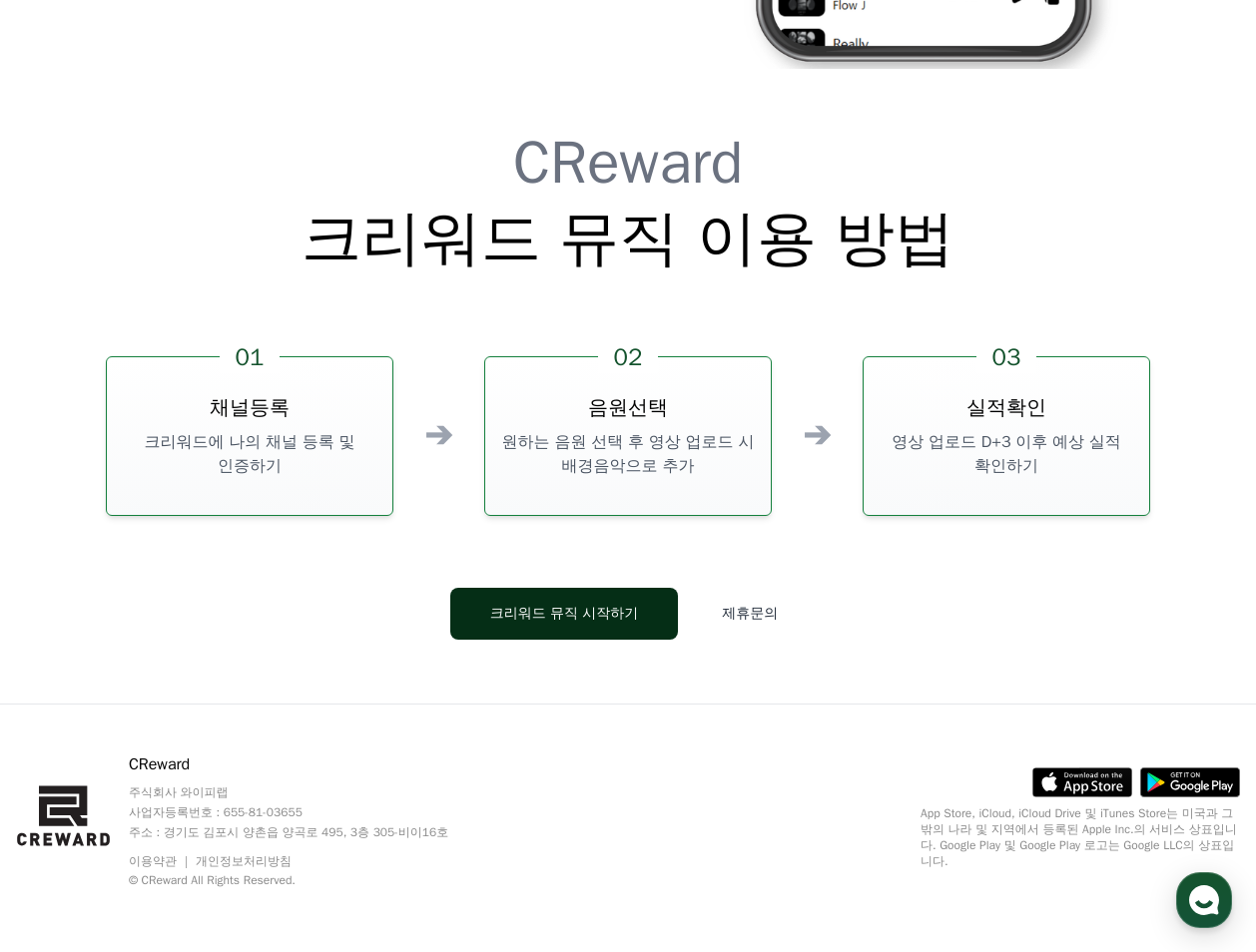 click on "크리워드 뮤직 시작하기" at bounding box center (564, 614) 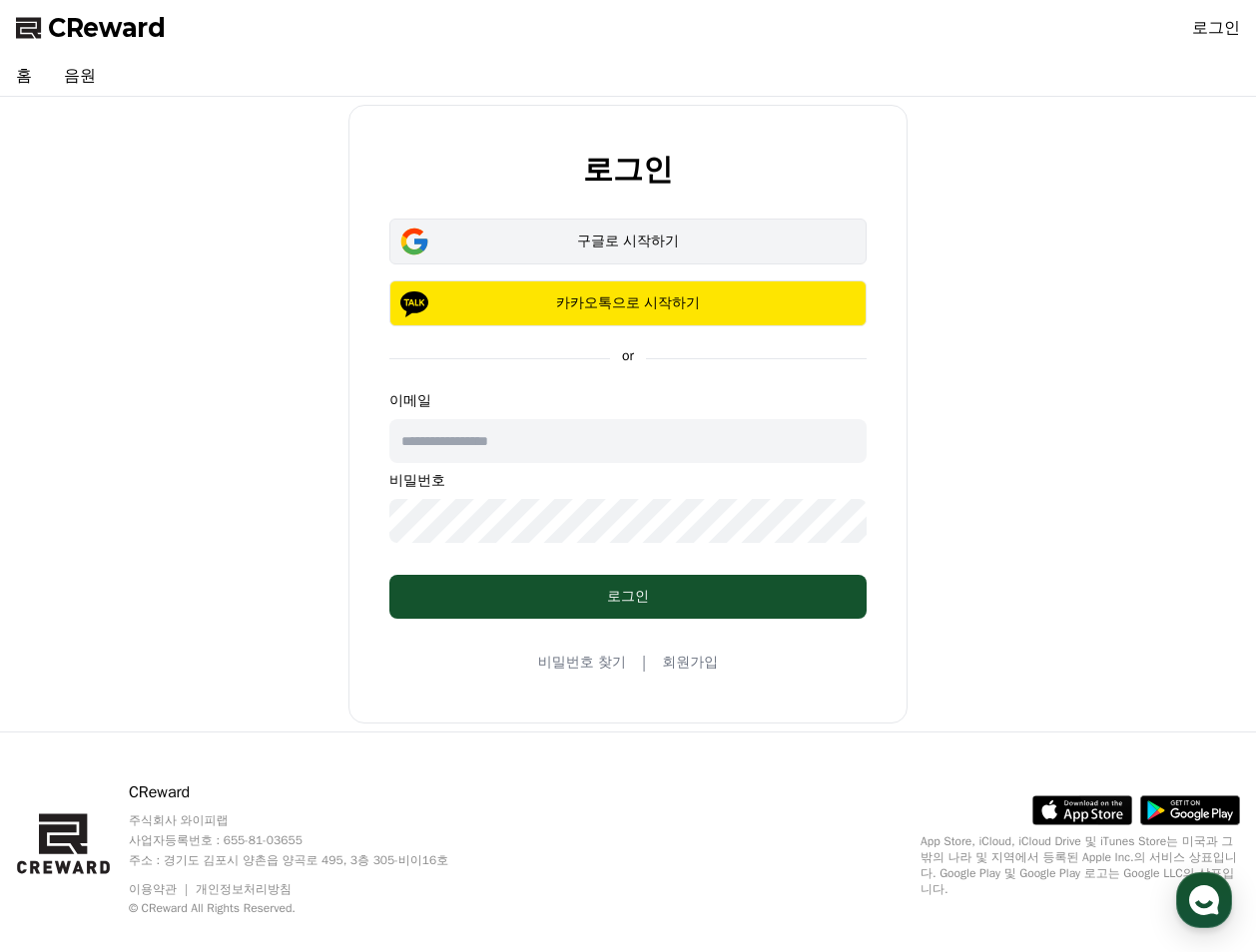 click on "구글로 시작하기" at bounding box center (628, 241) 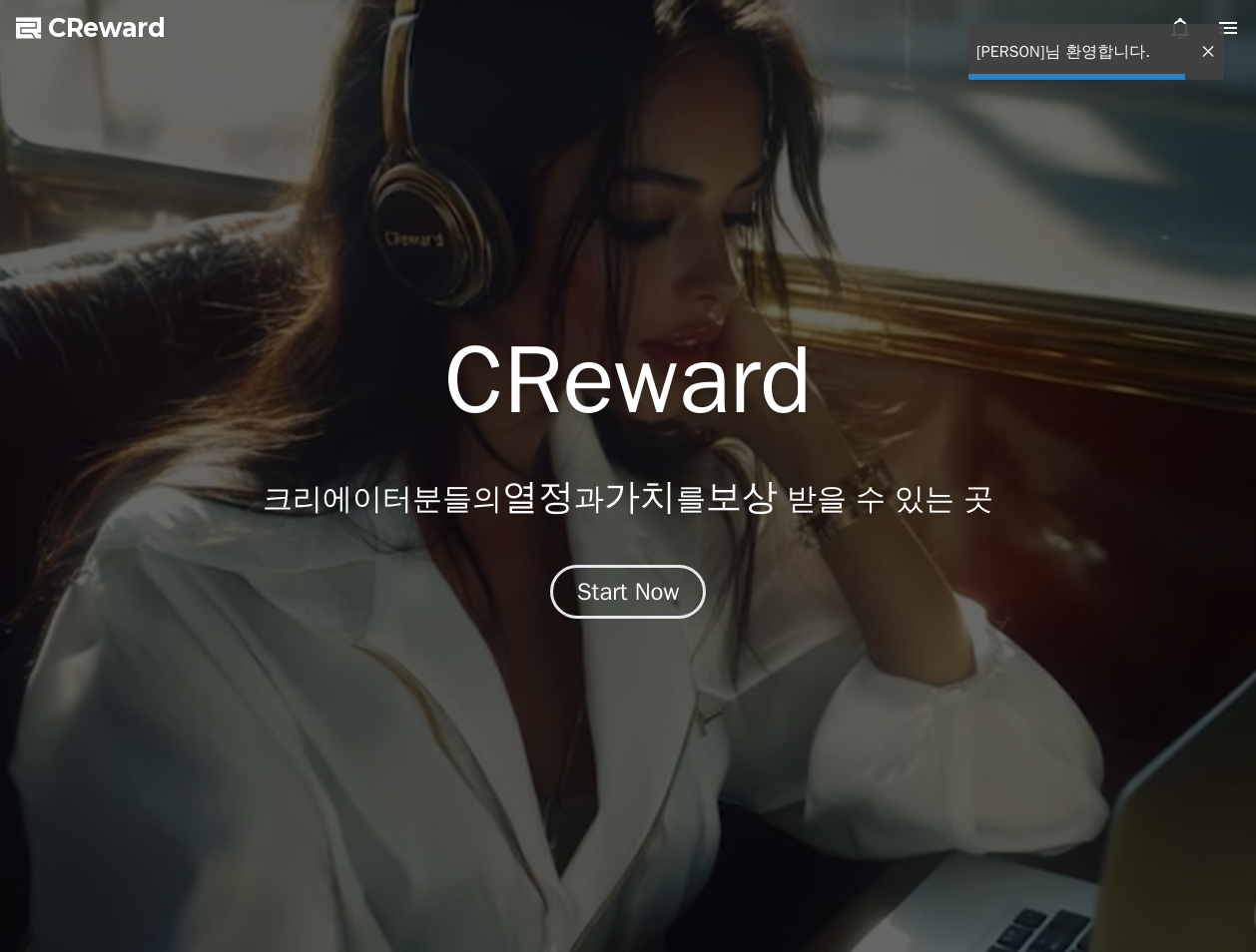 scroll, scrollTop: 0, scrollLeft: 0, axis: both 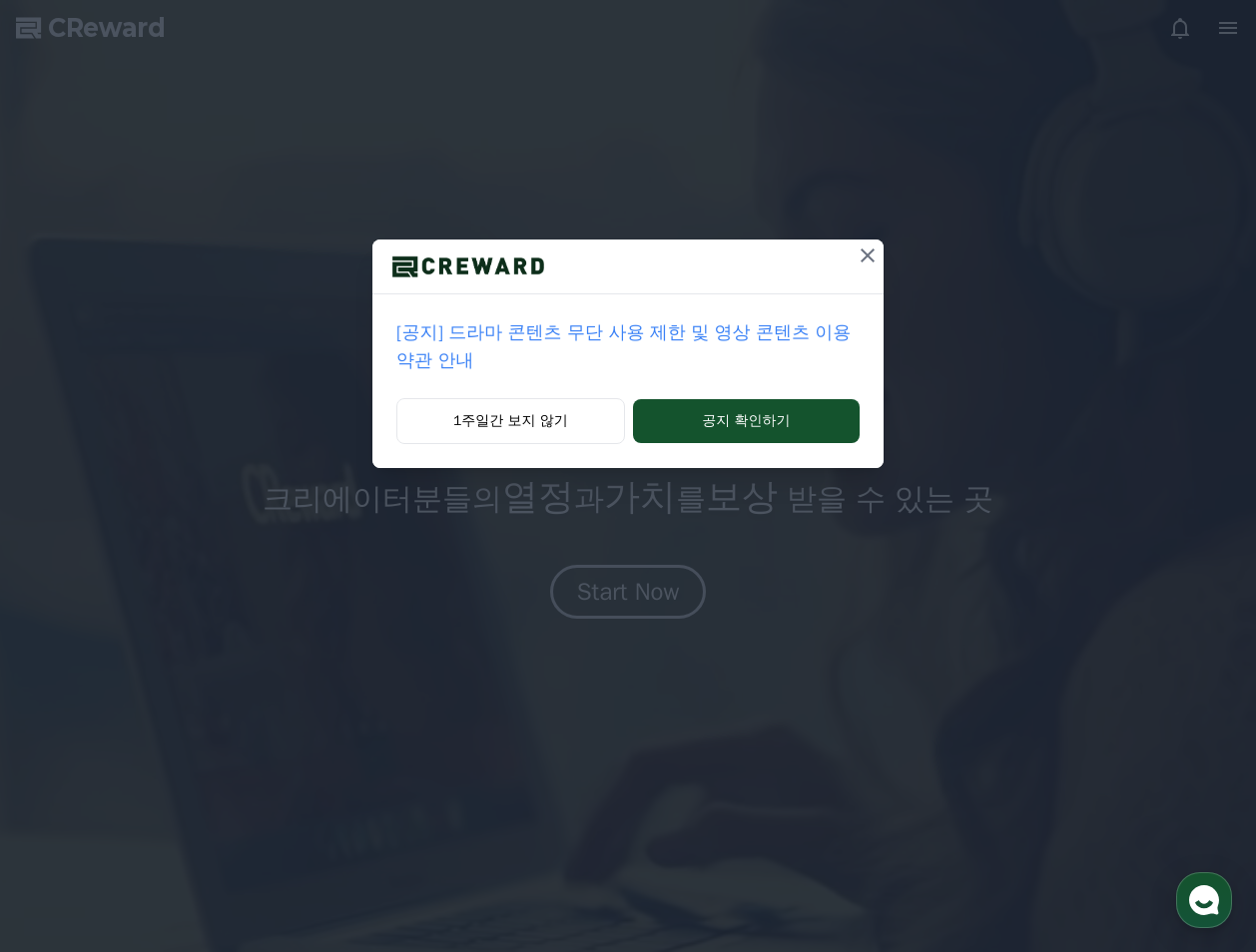 click 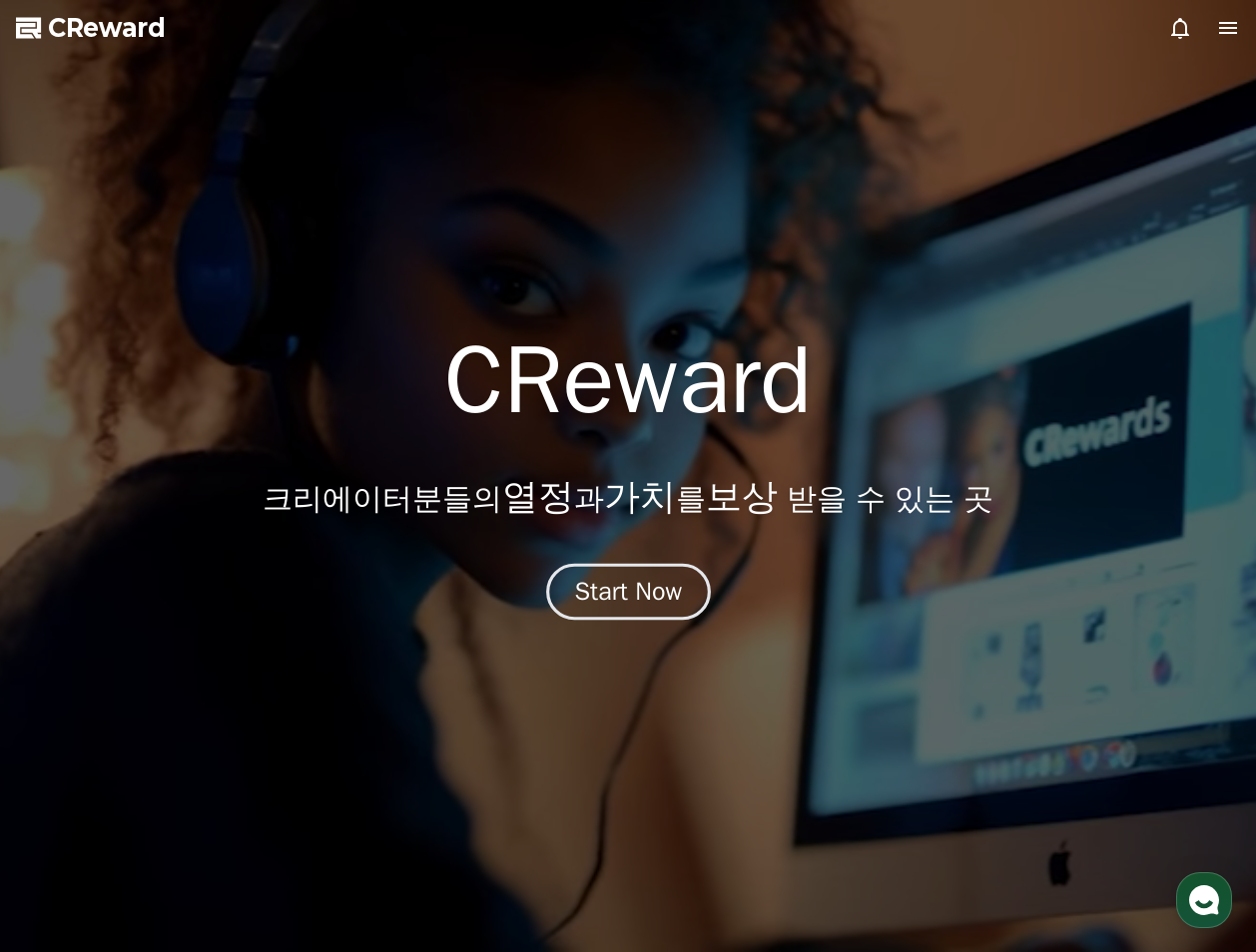 click on "Start Now" at bounding box center [628, 592] 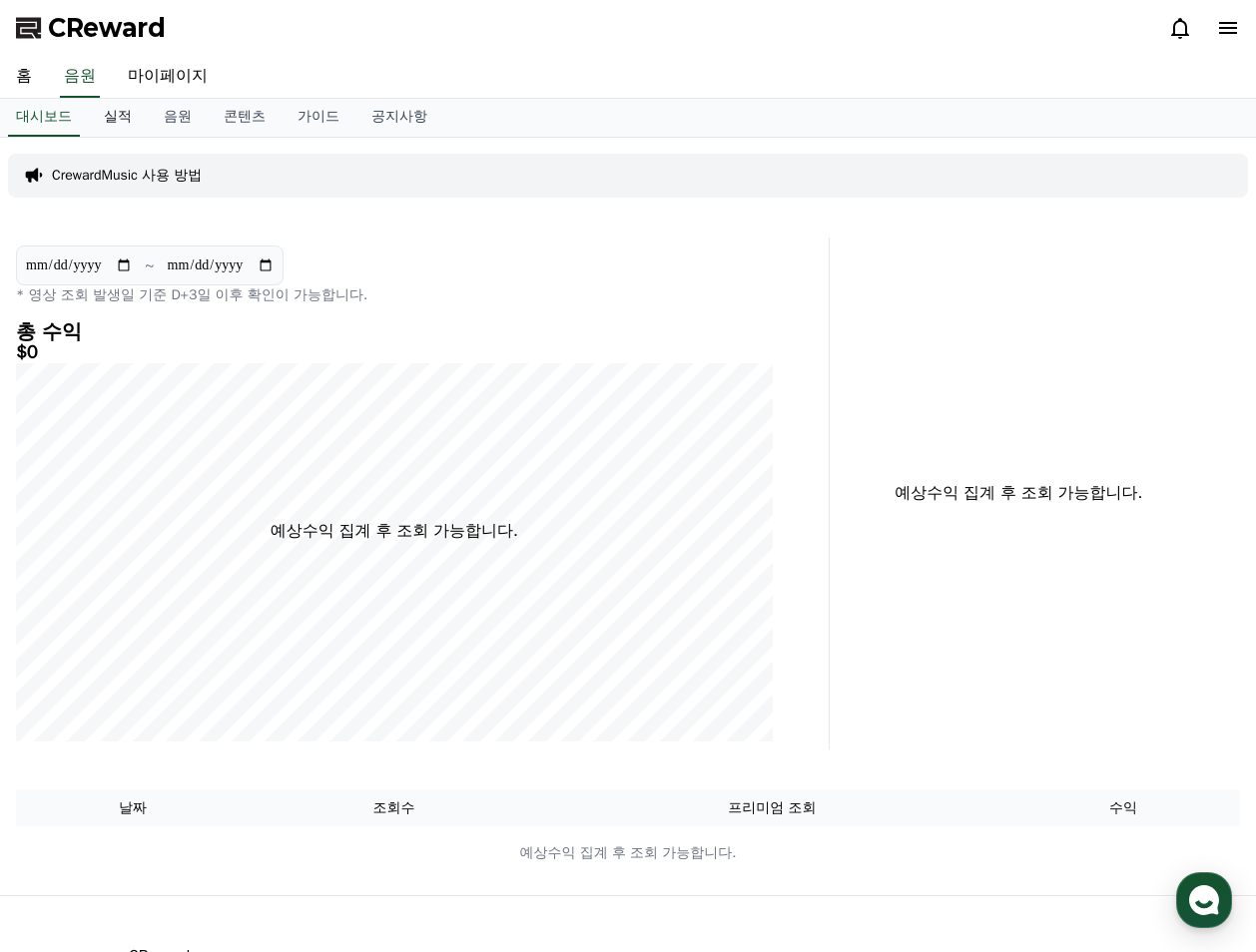click on "실적" at bounding box center (118, 118) 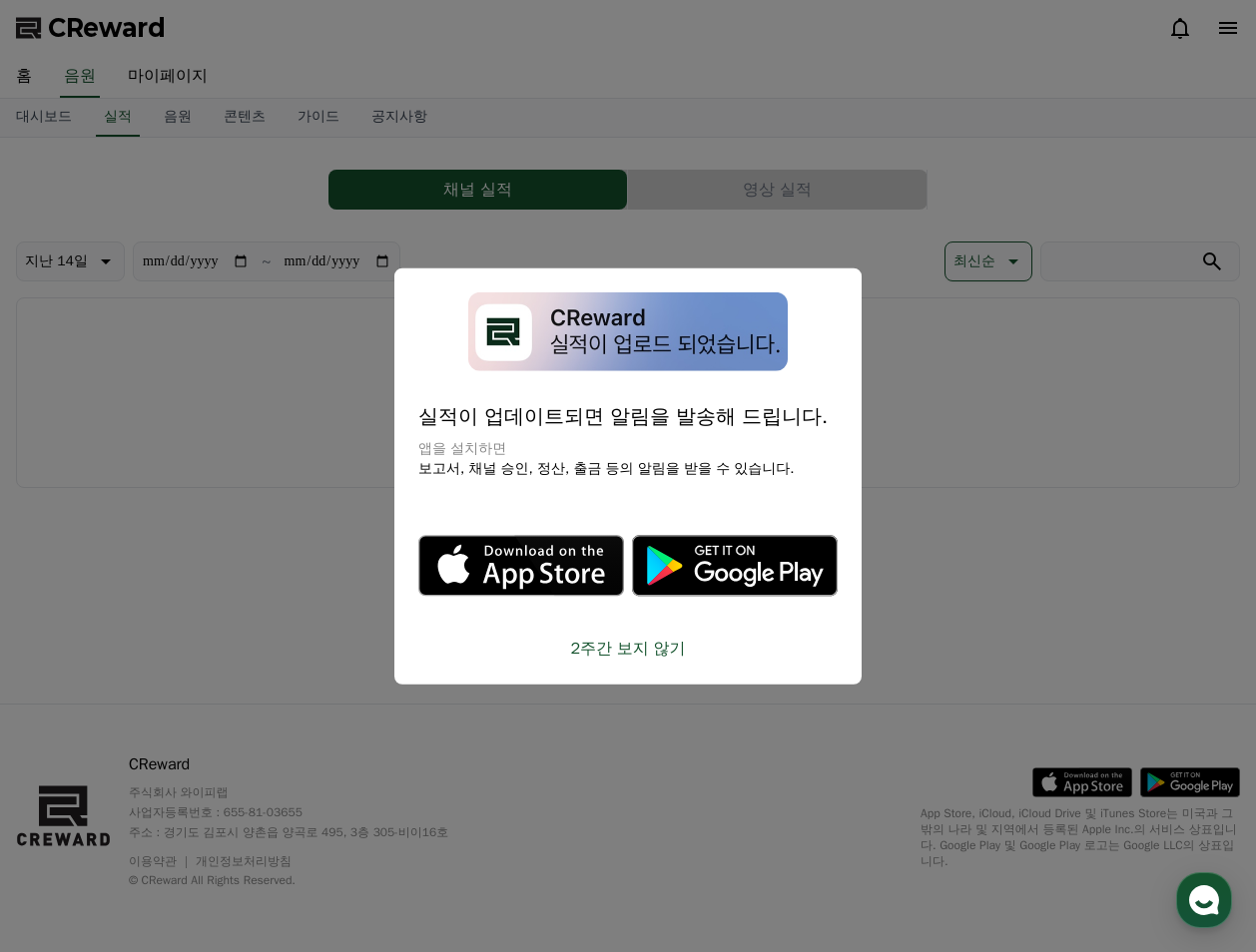 click at bounding box center [628, 476] 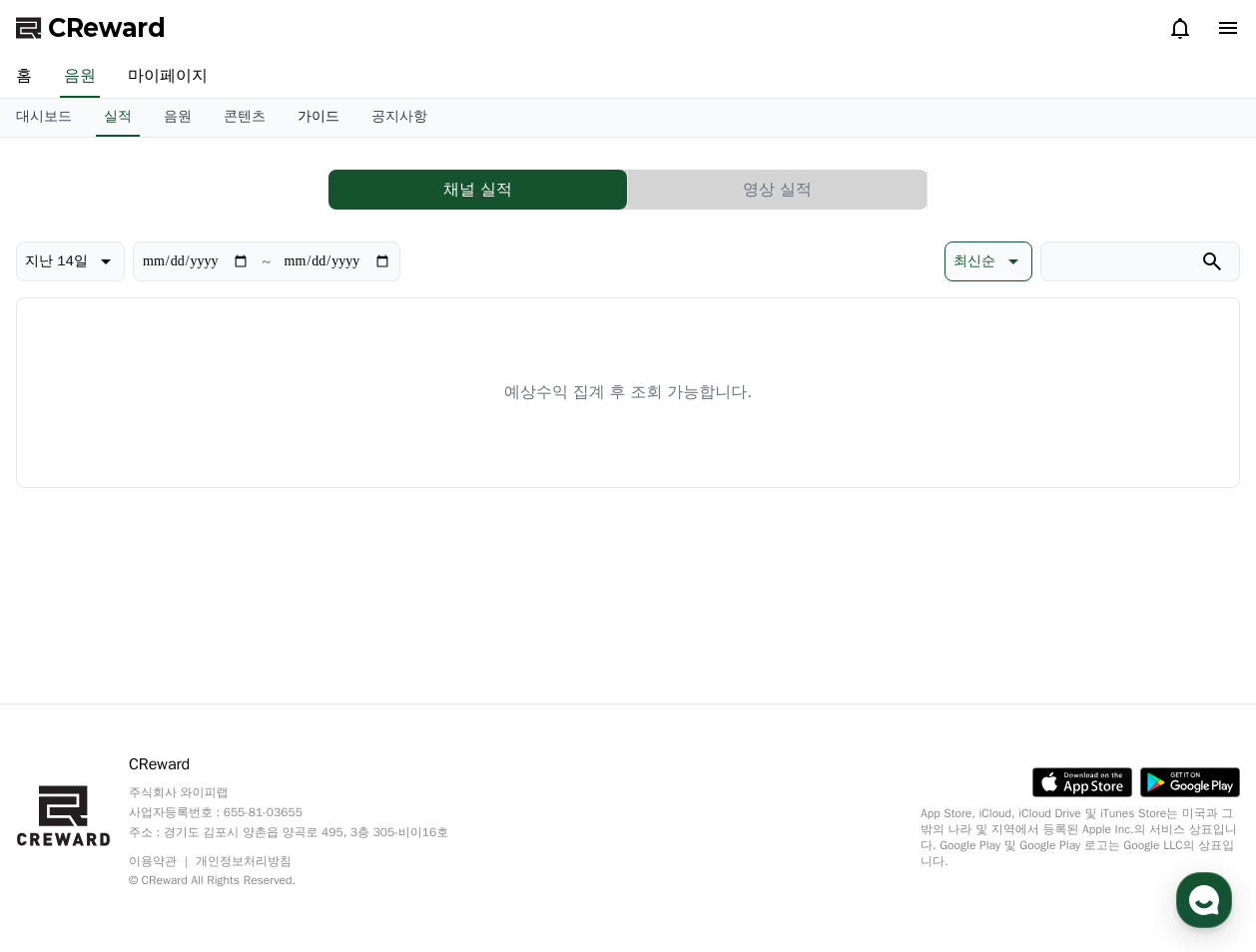 click on "가이드" at bounding box center [318, 118] 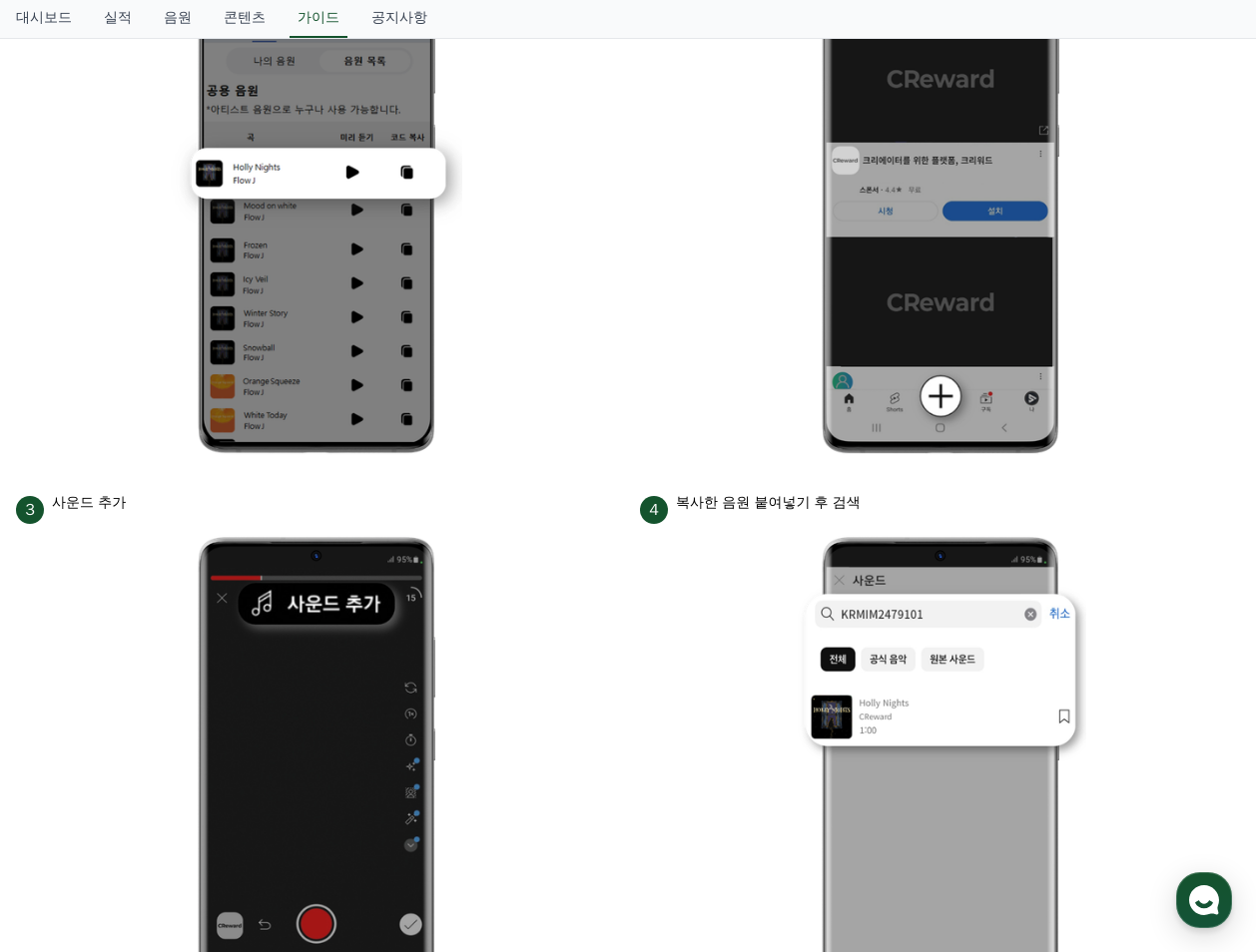 scroll, scrollTop: 0, scrollLeft: 0, axis: both 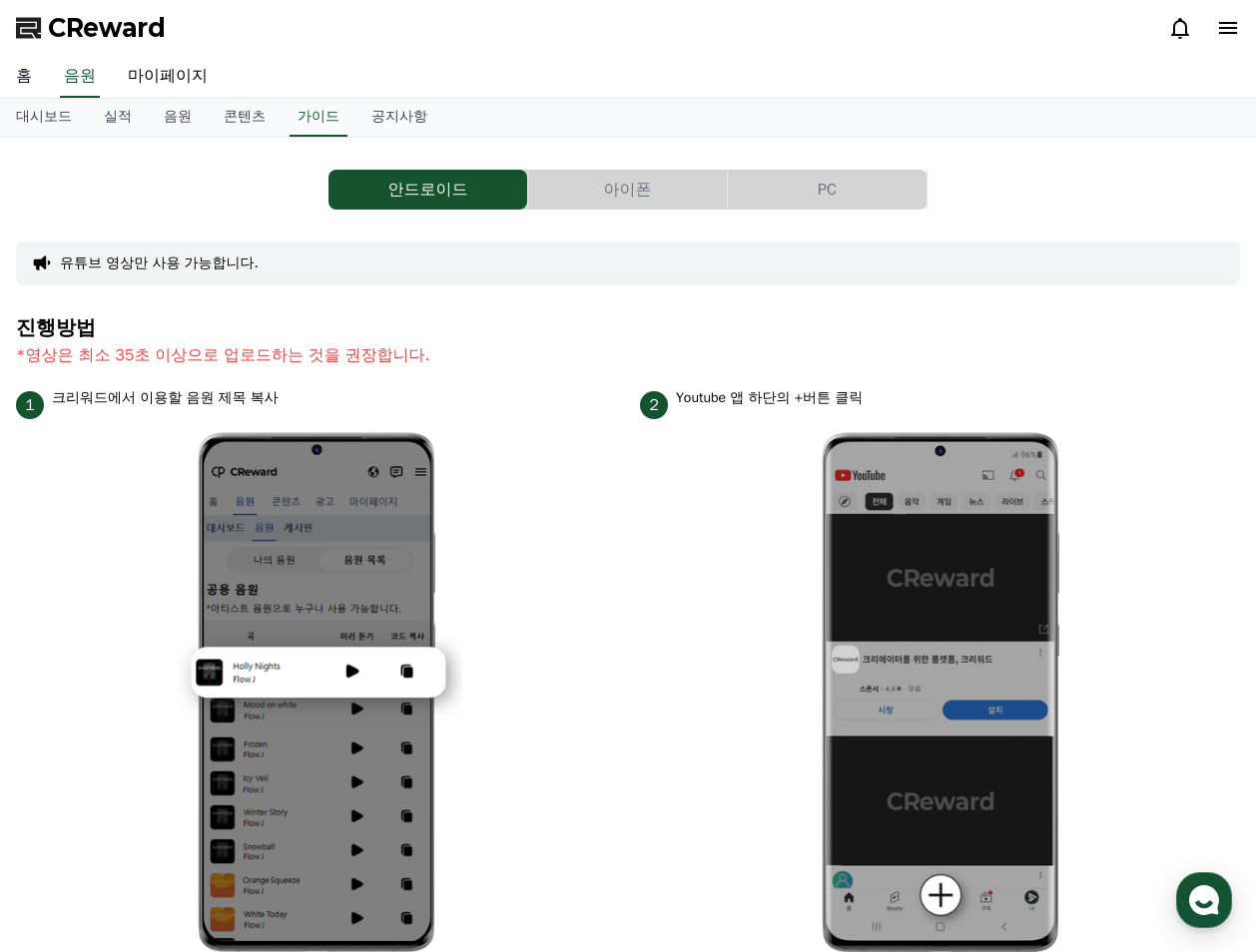 click on "홈" at bounding box center [24, 77] 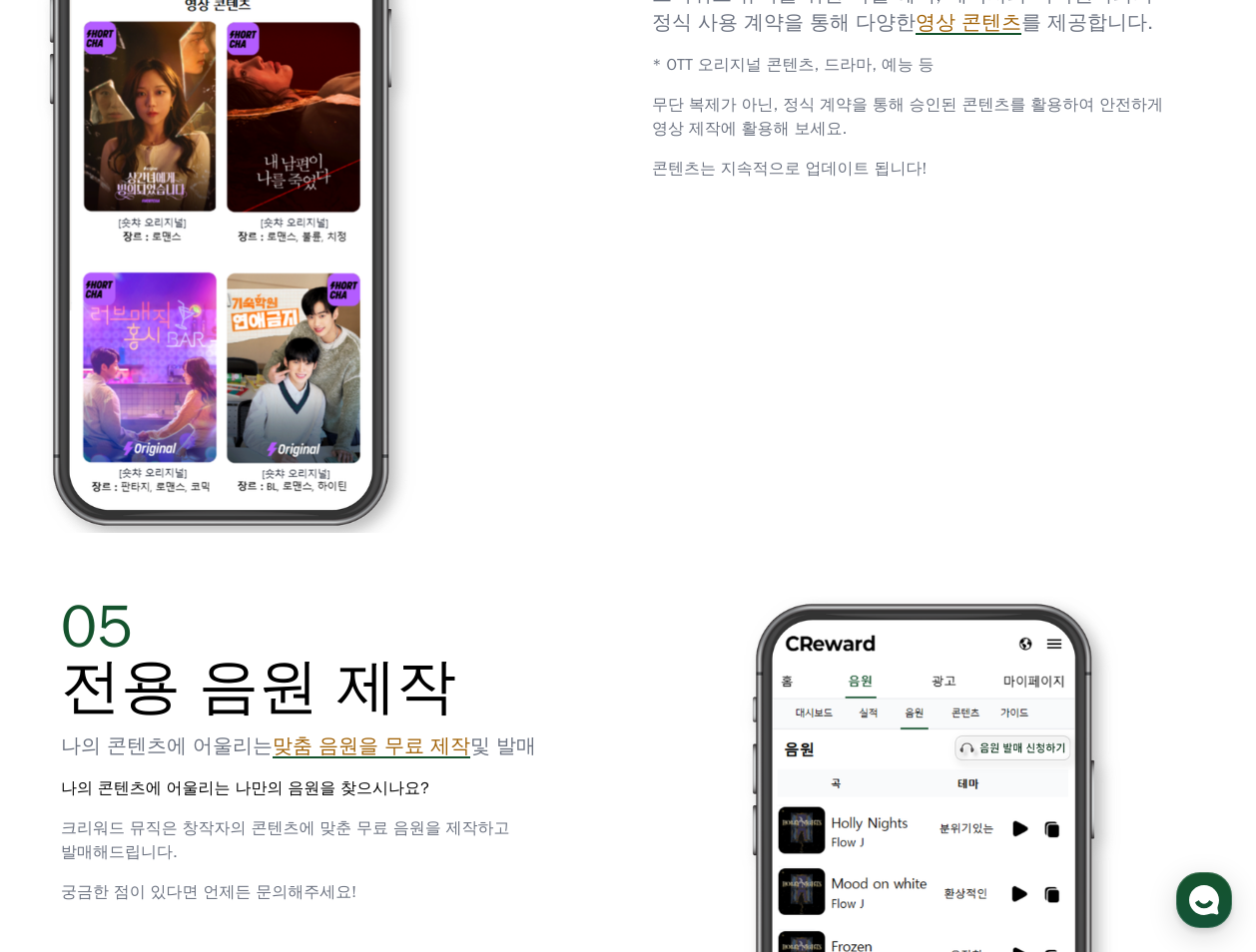 click at bounding box center [221, 189] 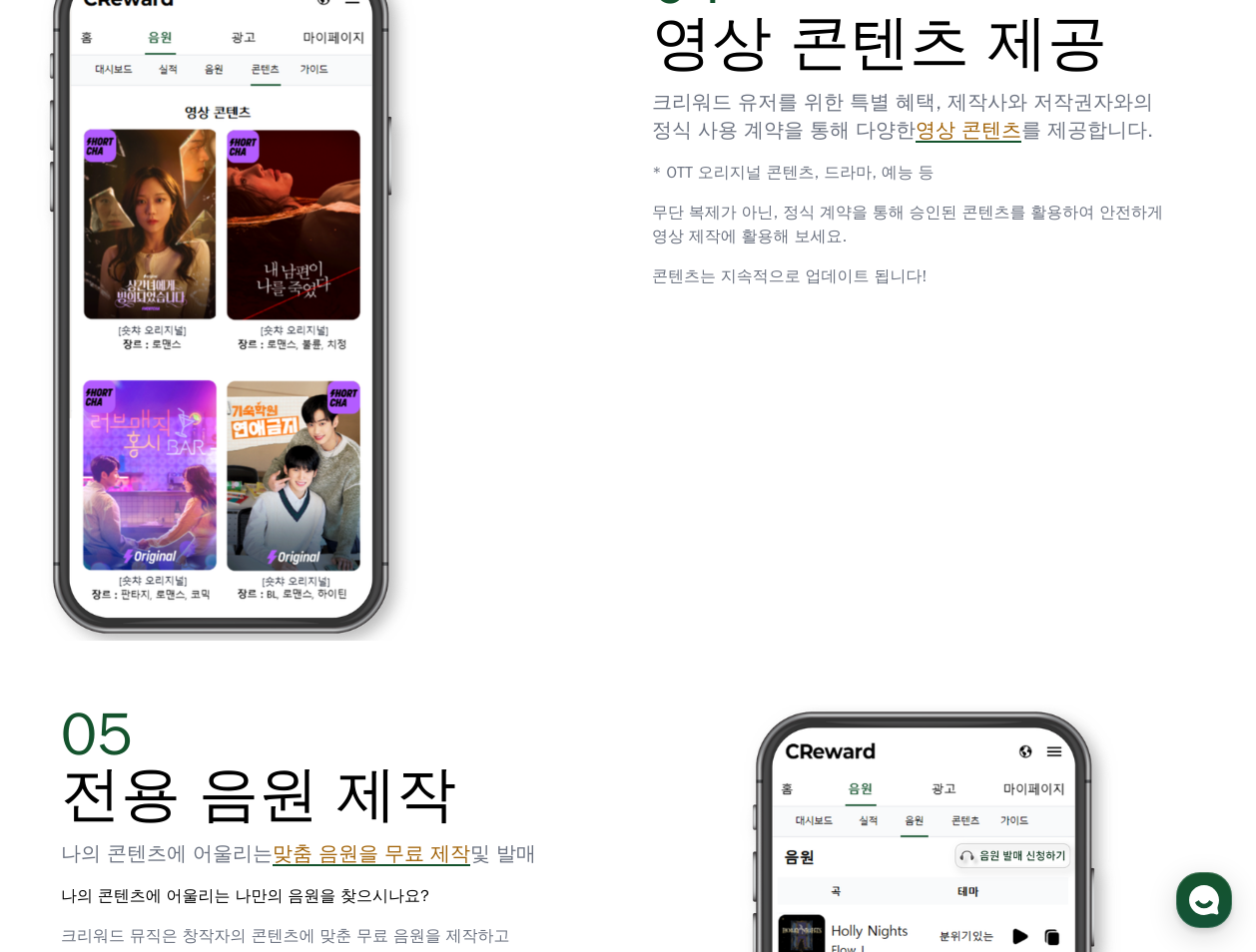 scroll, scrollTop: 3592, scrollLeft: 0, axis: vertical 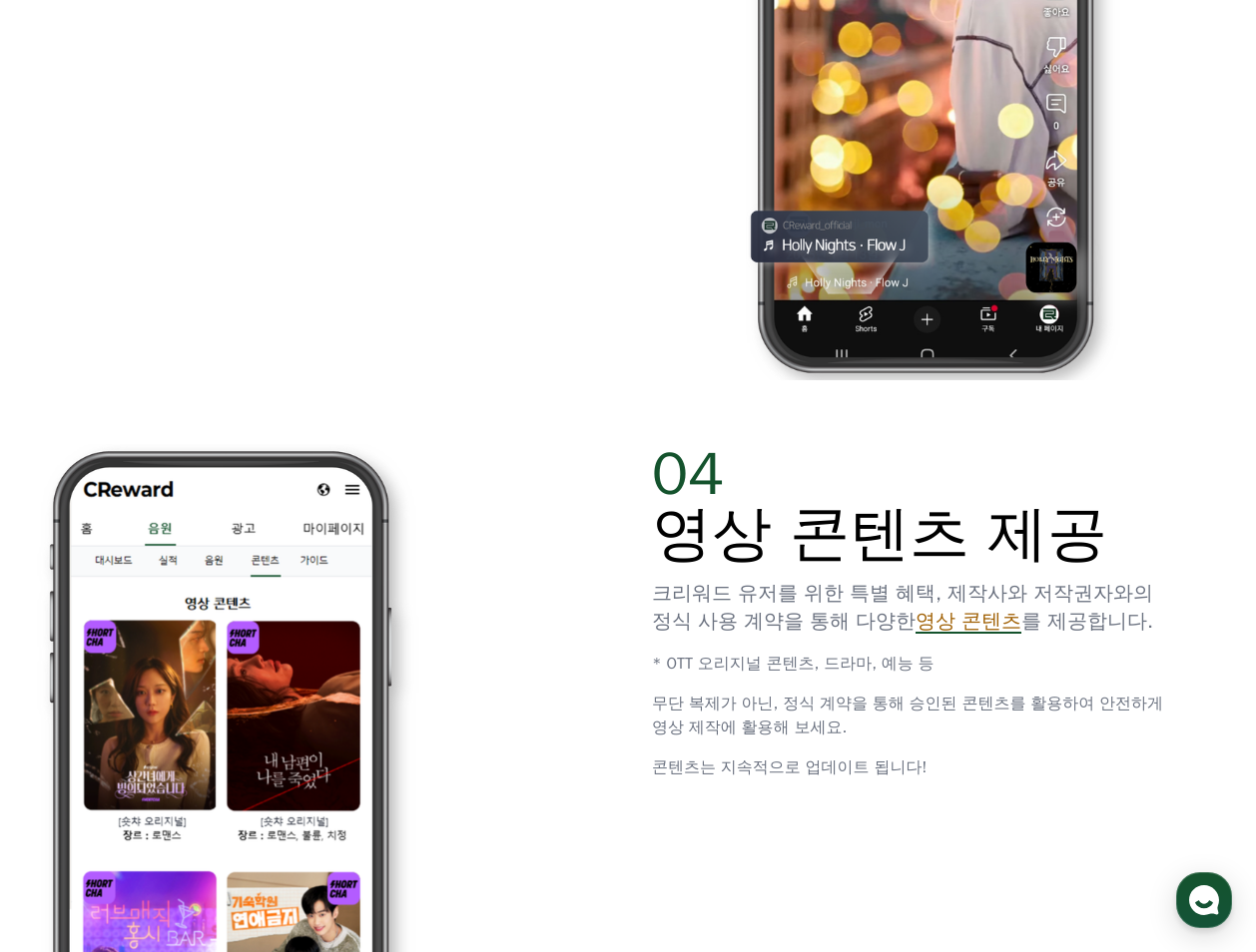 drag, startPoint x: 942, startPoint y: 584, endPoint x: 1092, endPoint y: 667, distance: 171.4322 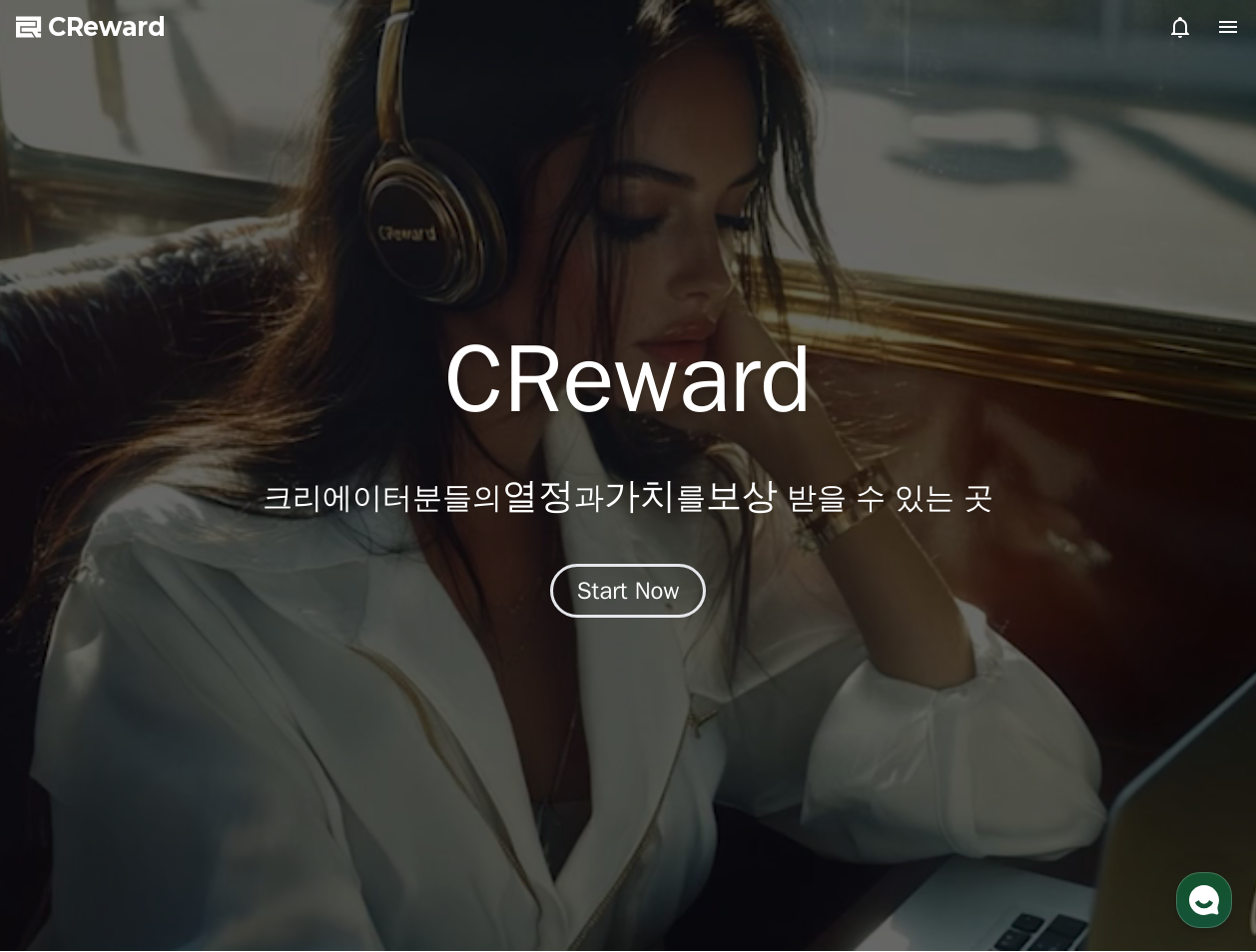 scroll, scrollTop: 0, scrollLeft: 0, axis: both 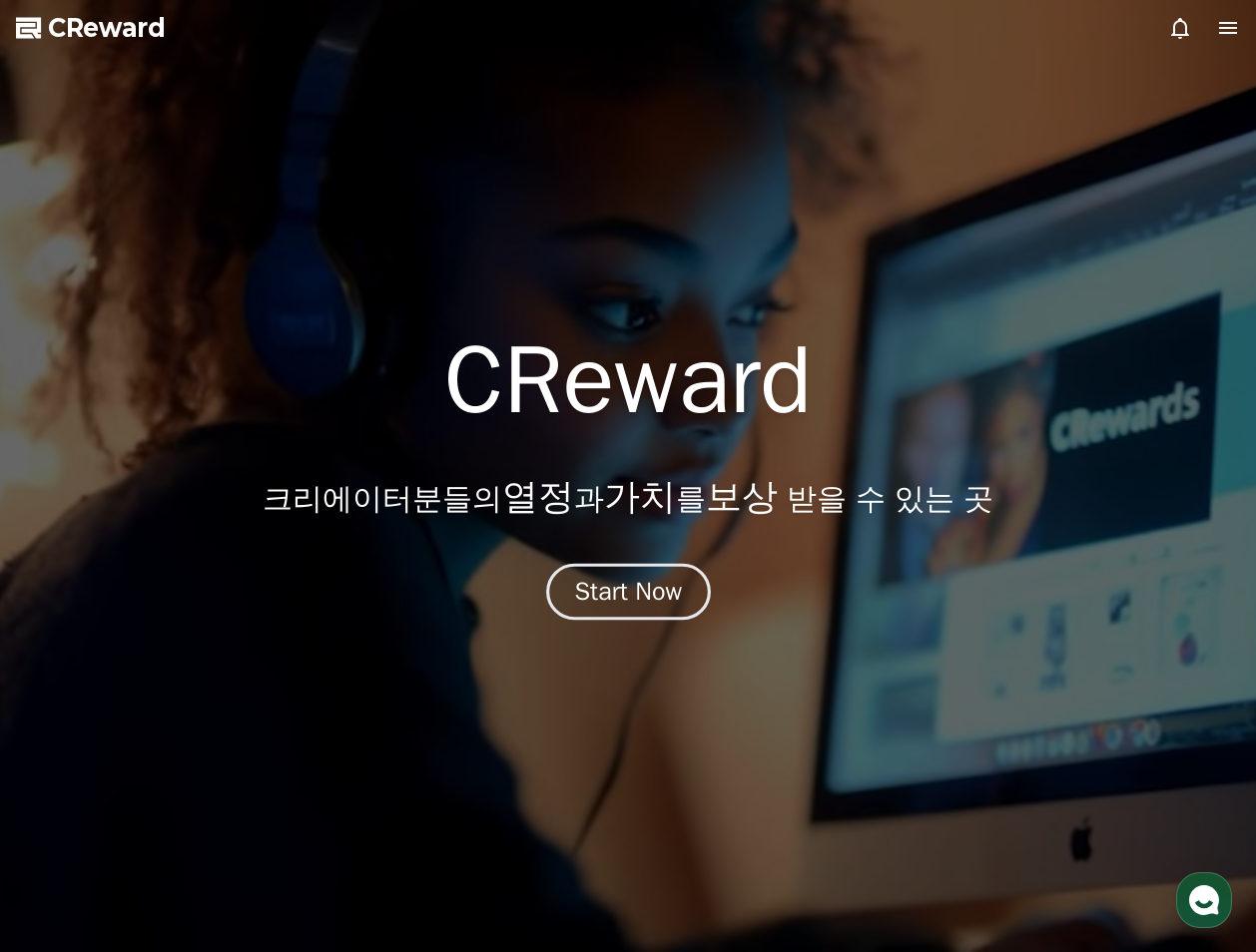 click on "Start Now" at bounding box center (628, 592) 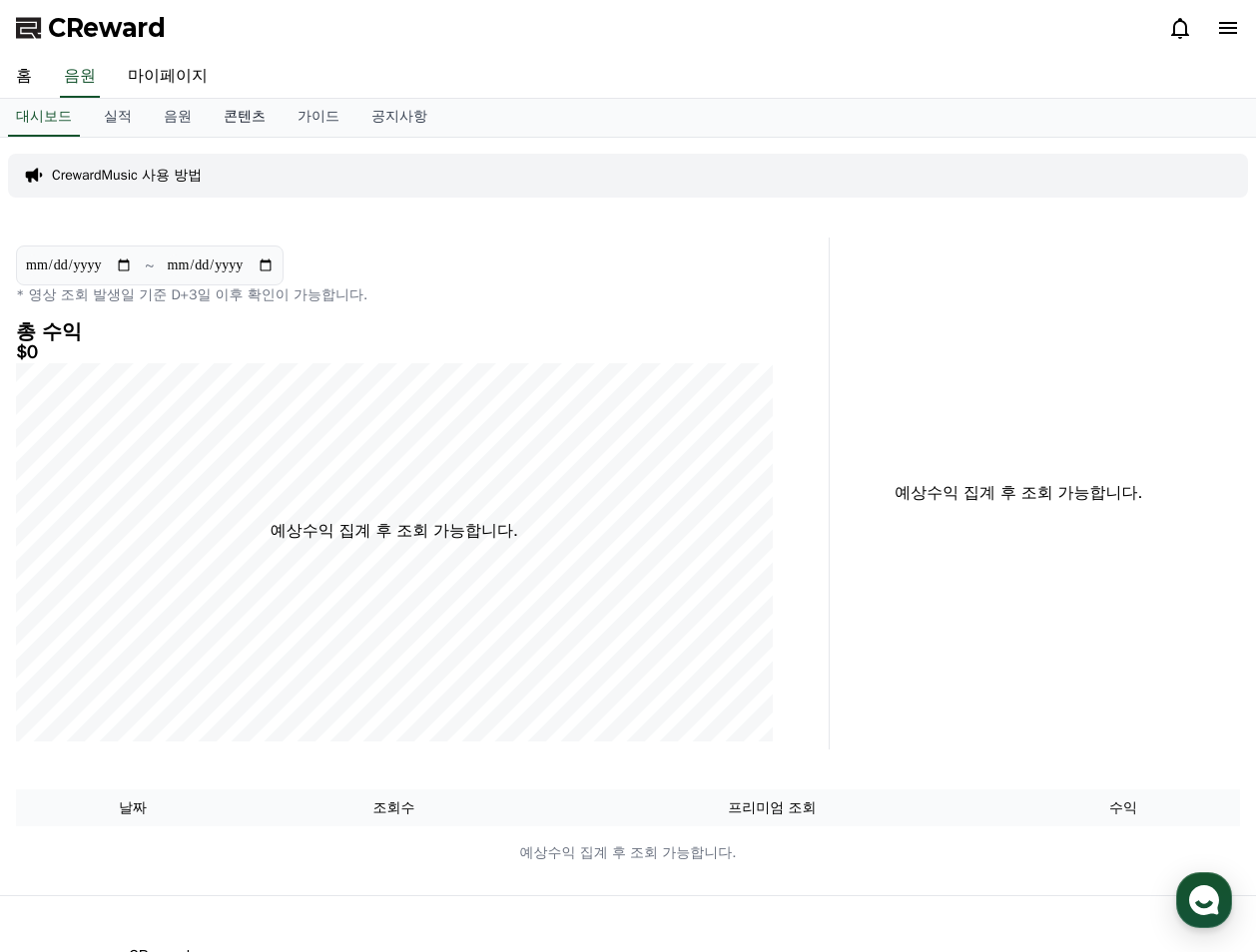click on "콘텐츠" at bounding box center (245, 118) 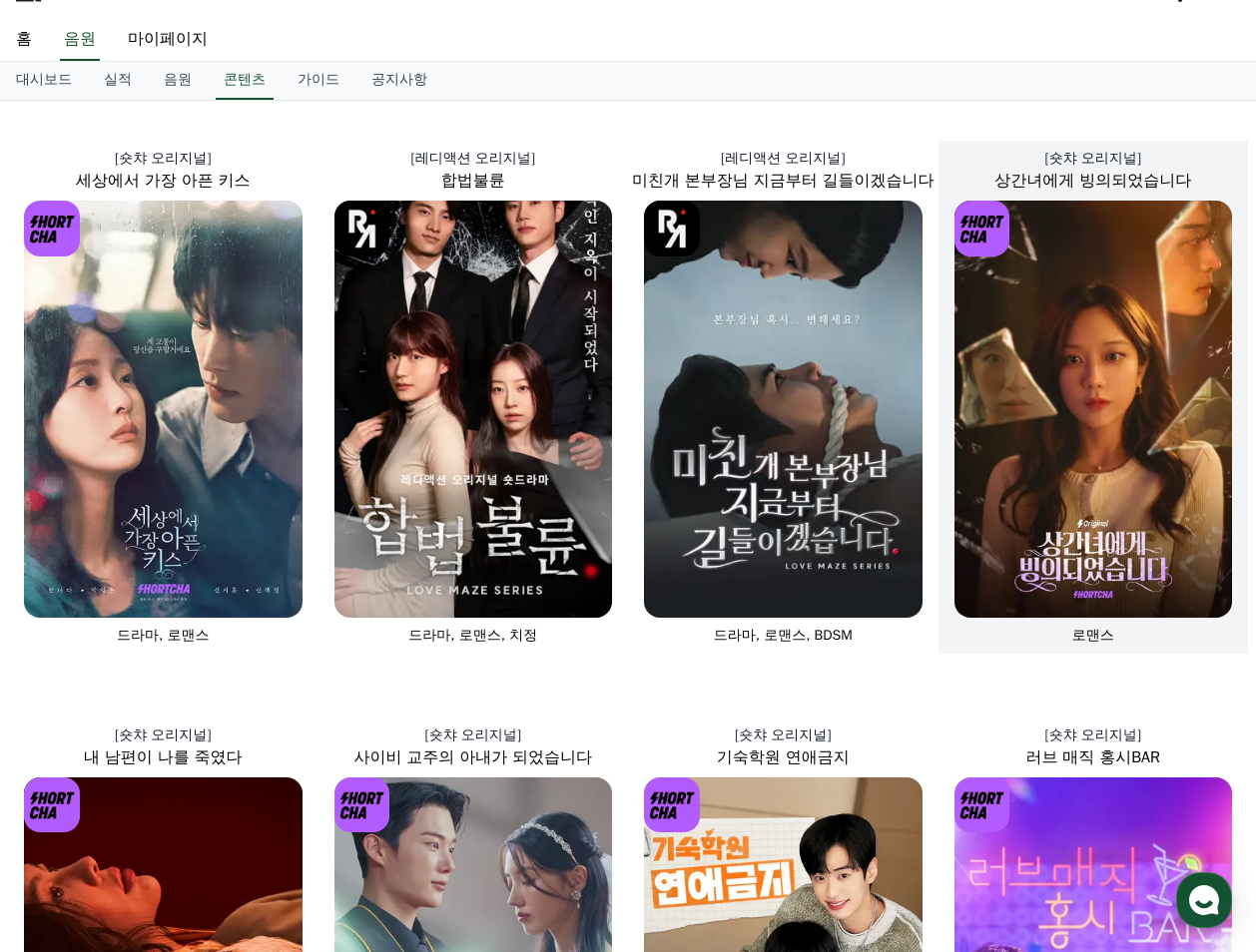 scroll, scrollTop: 0, scrollLeft: 0, axis: both 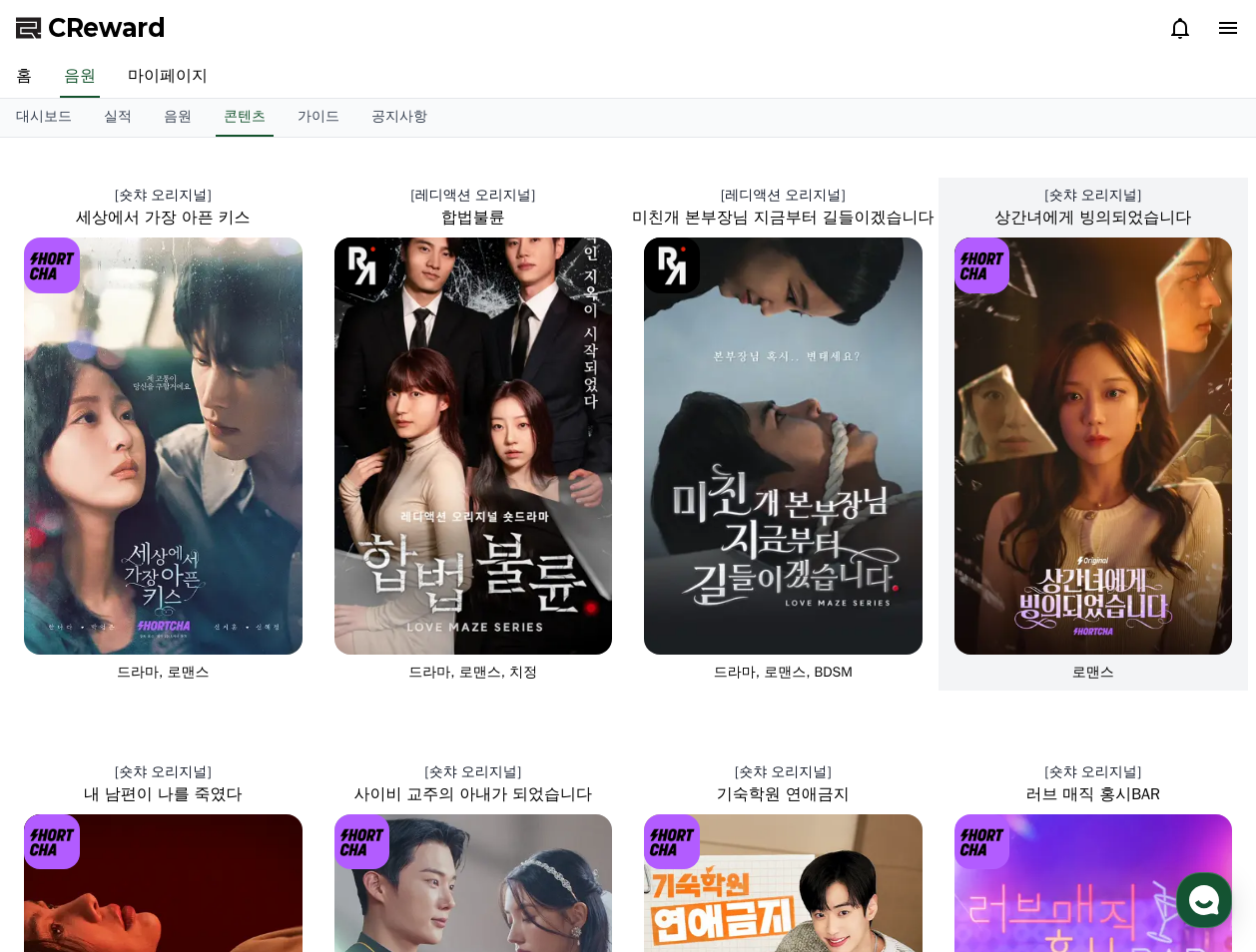 click at bounding box center (1093, 446) 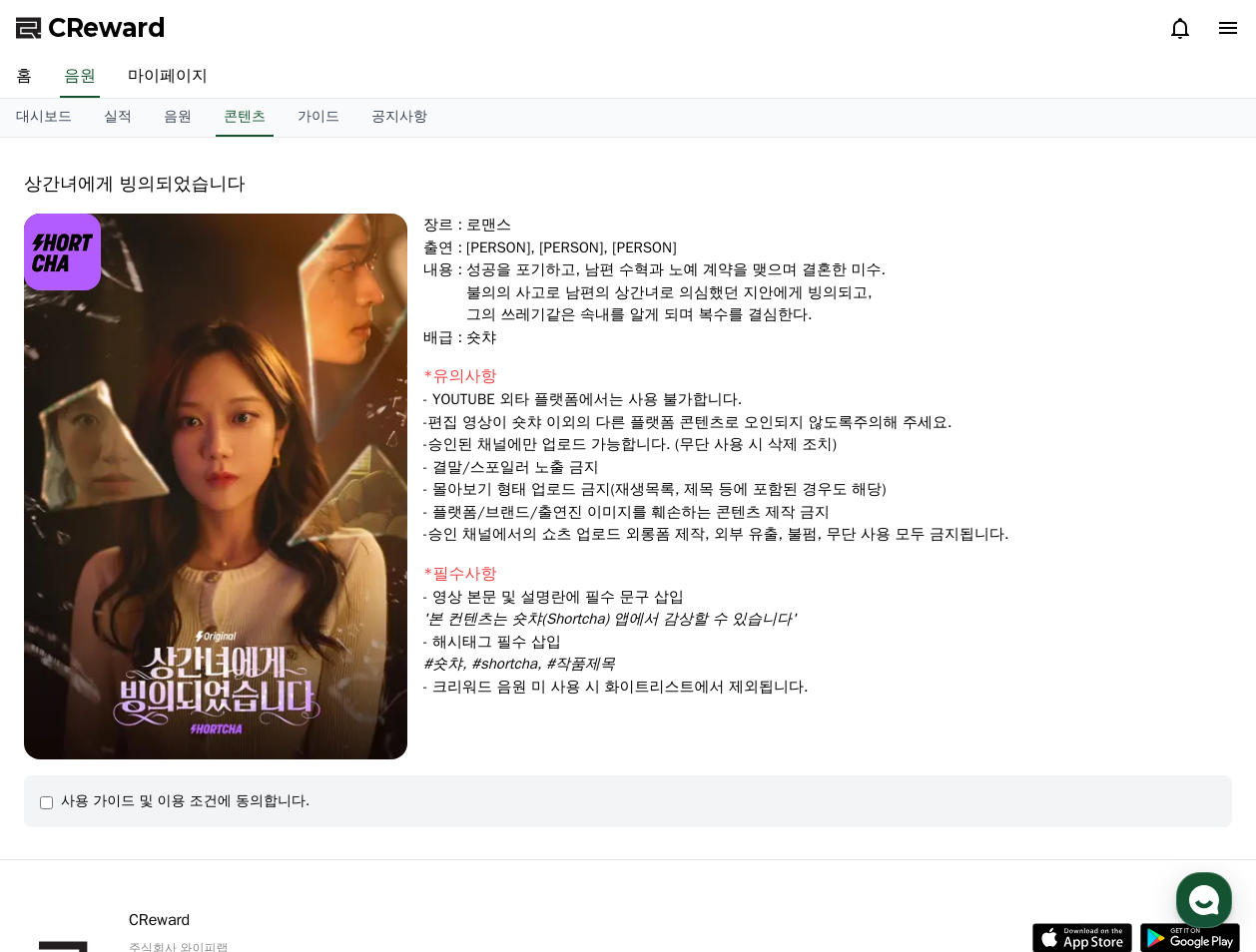 drag, startPoint x: 477, startPoint y: 229, endPoint x: 663, endPoint y: 362, distance: 228.65913 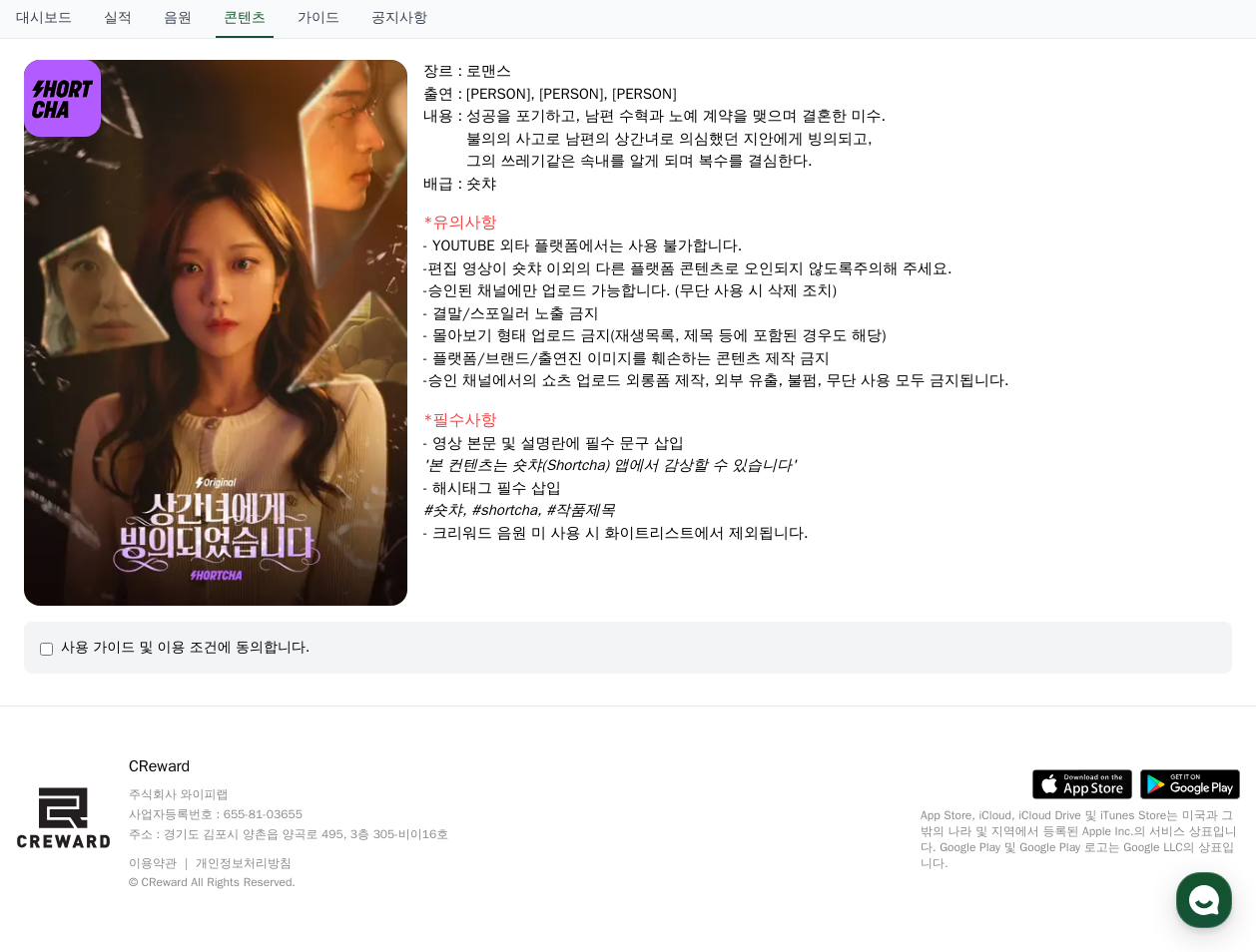 scroll, scrollTop: 156, scrollLeft: 0, axis: vertical 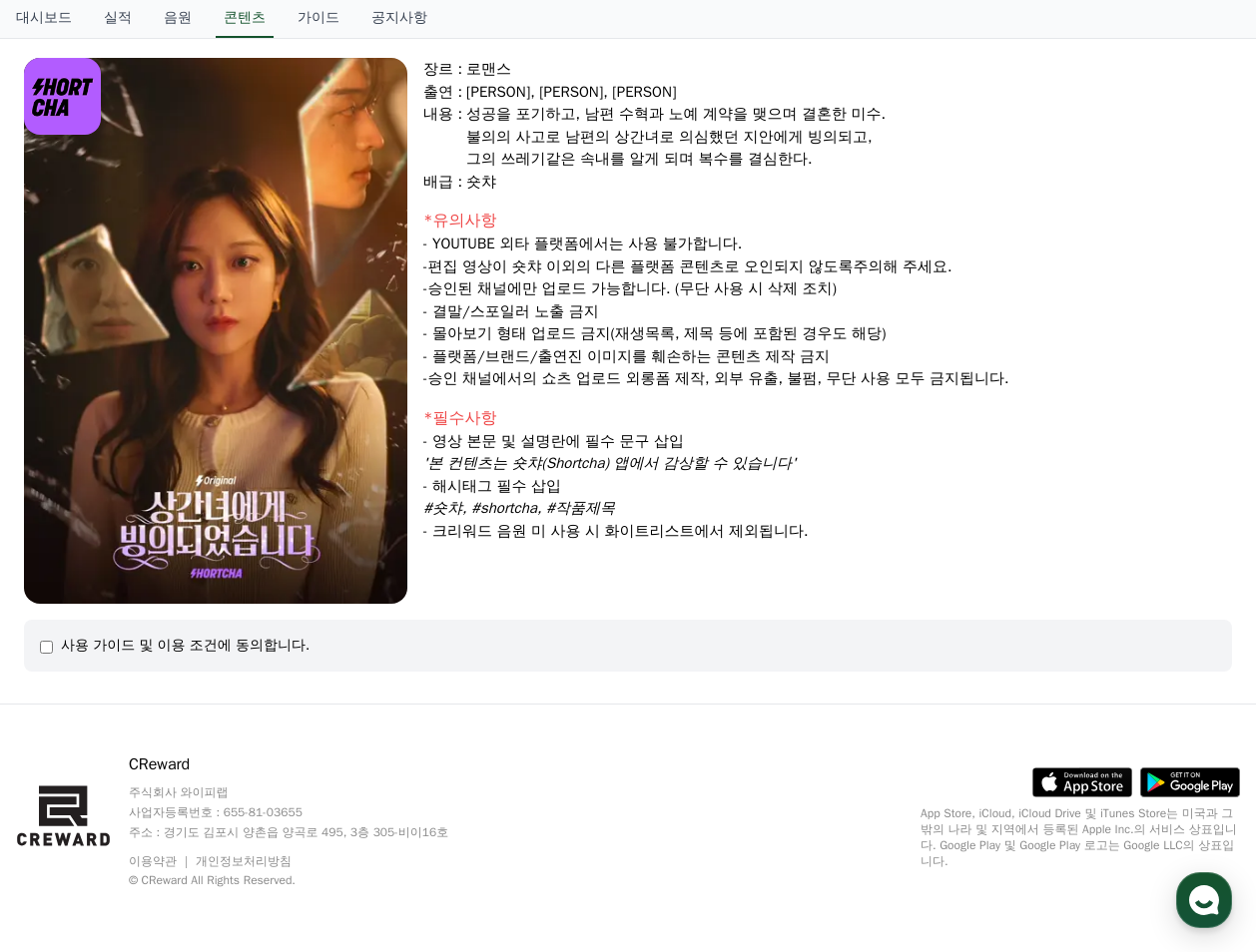 click on "사용 가이드 및 이용 조건에 동의합니다." 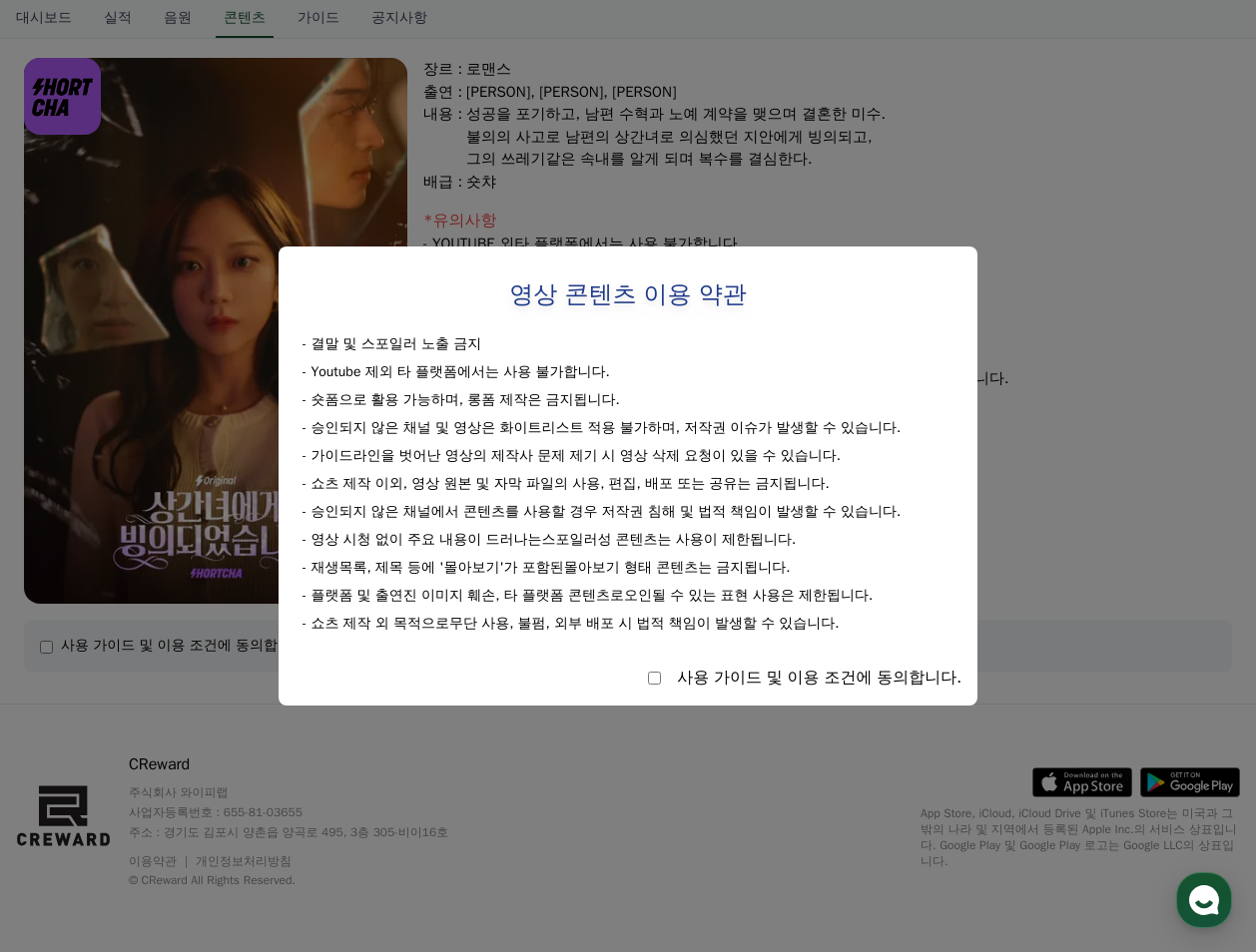 drag, startPoint x: 427, startPoint y: 377, endPoint x: 833, endPoint y: 587, distance: 457.09518 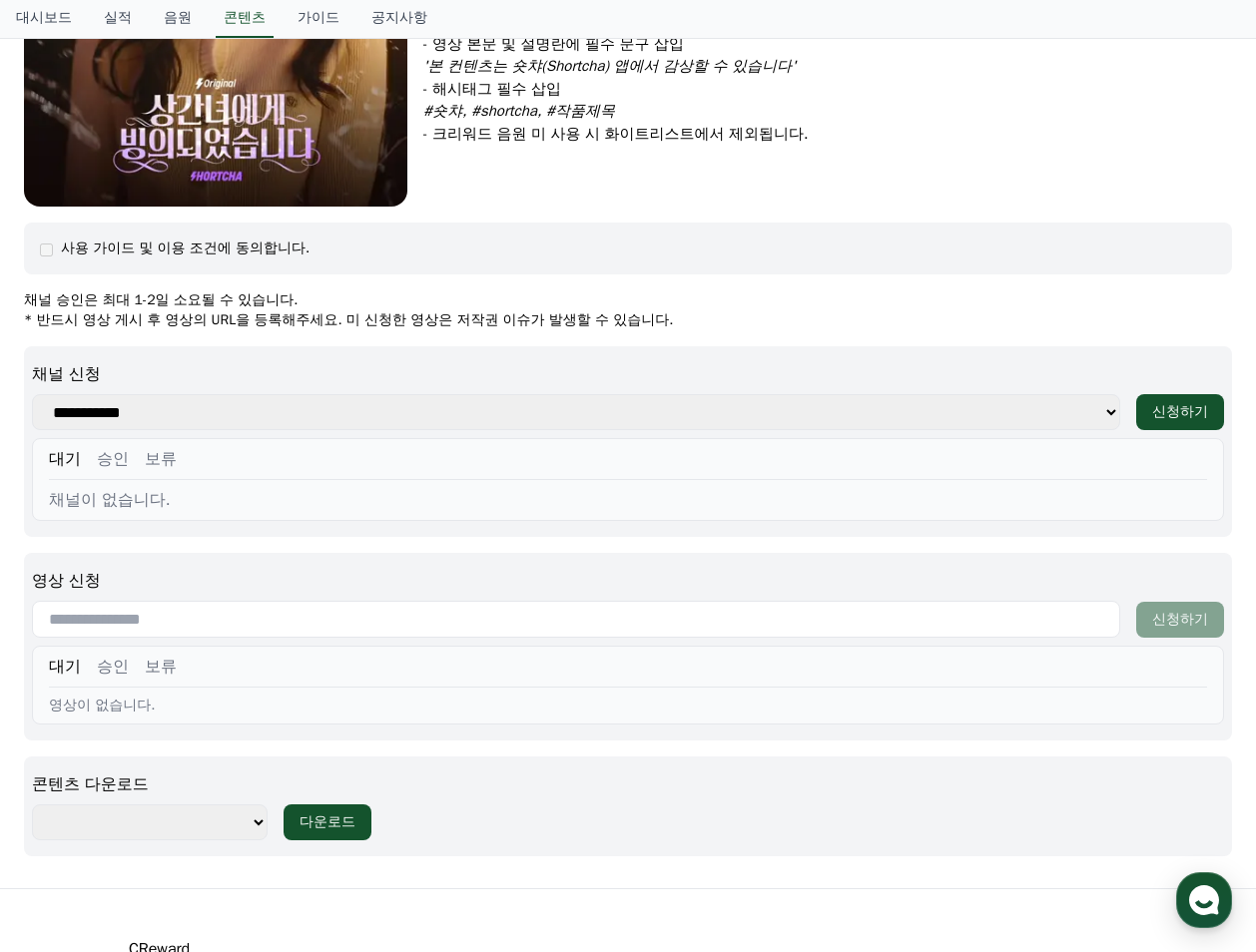 scroll, scrollTop: 555, scrollLeft: 0, axis: vertical 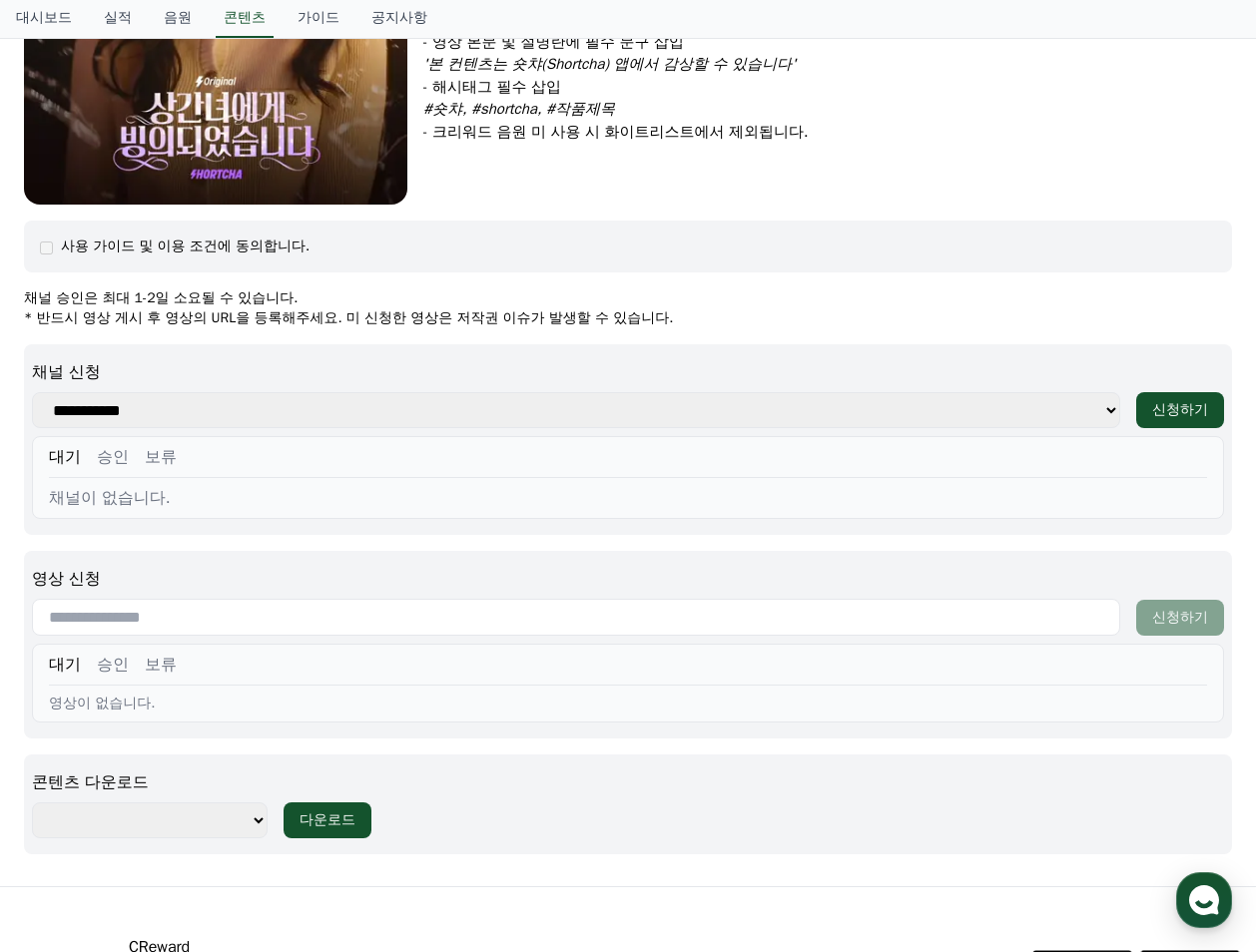 click on "**********" at bounding box center (576, 410) 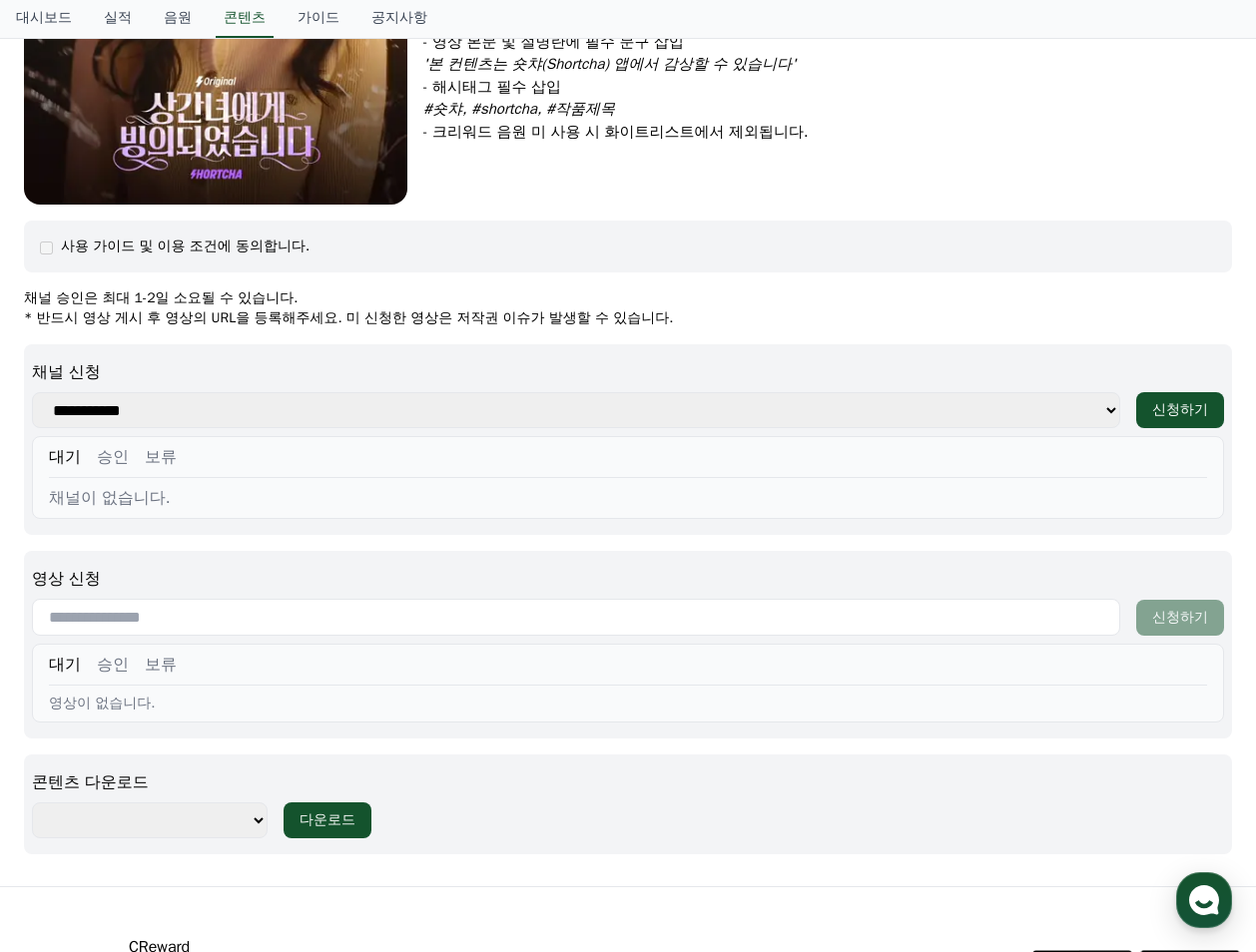 click on "**********" at bounding box center [576, 410] 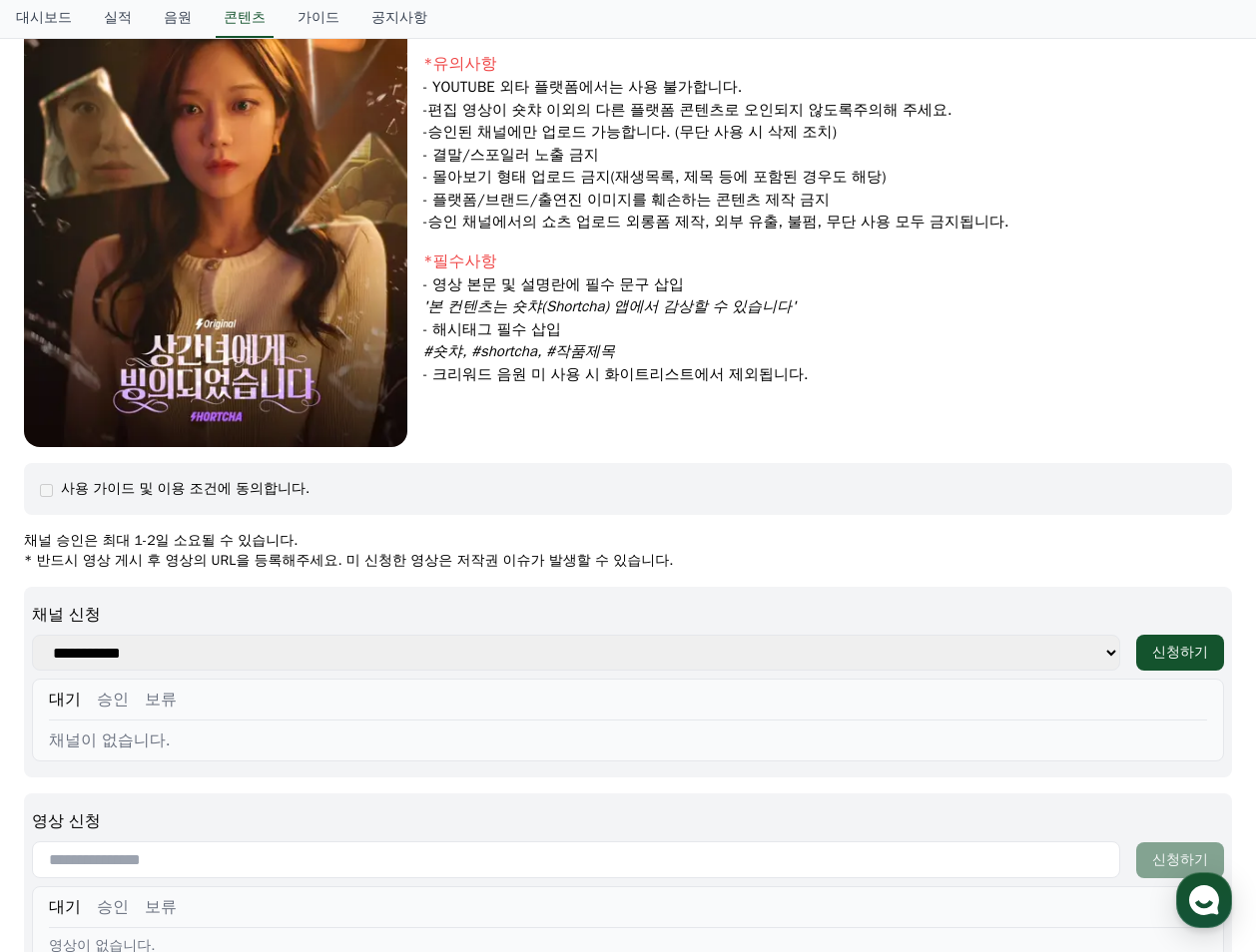 scroll, scrollTop: 599, scrollLeft: 0, axis: vertical 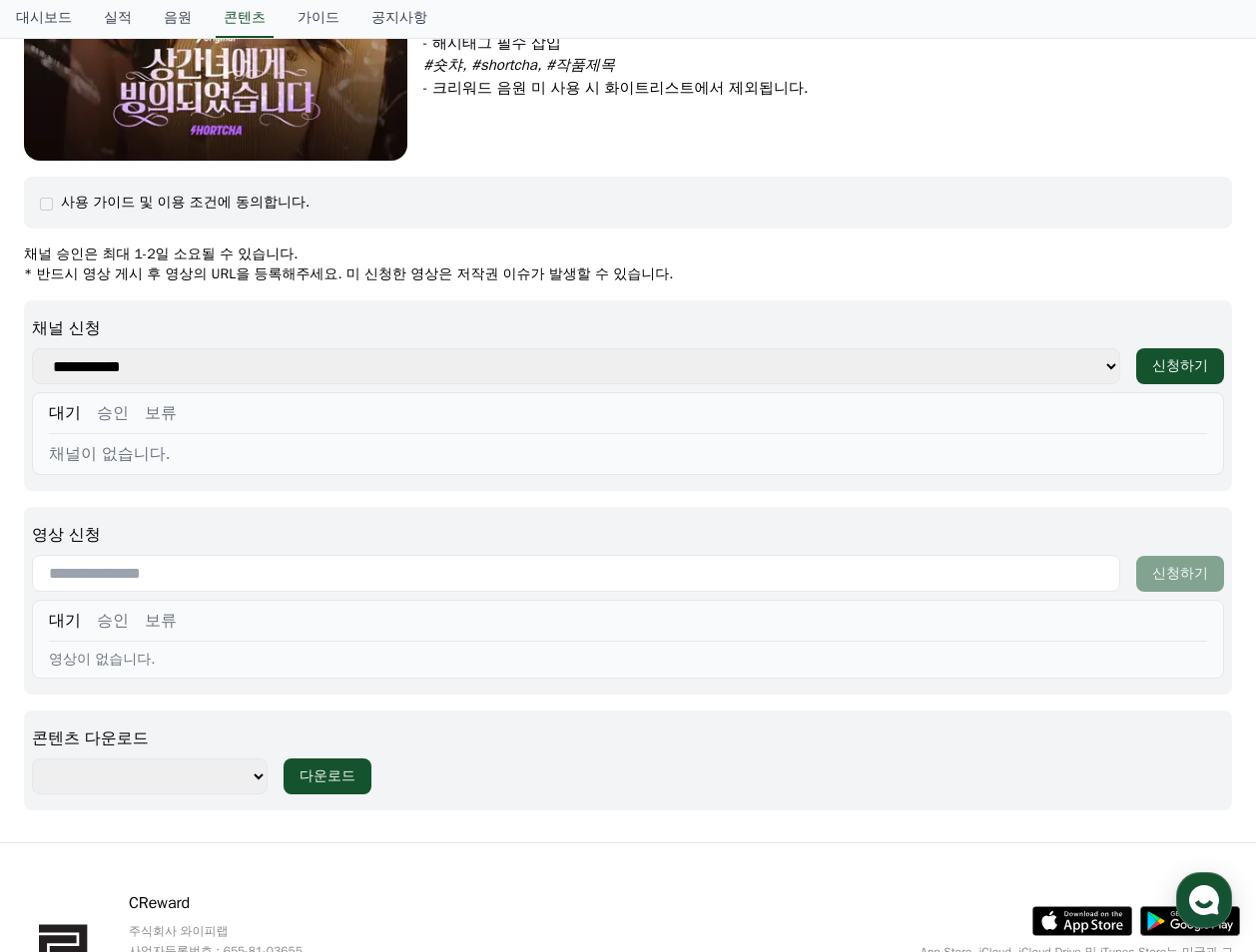 click on "**********" at bounding box center (150, 776) 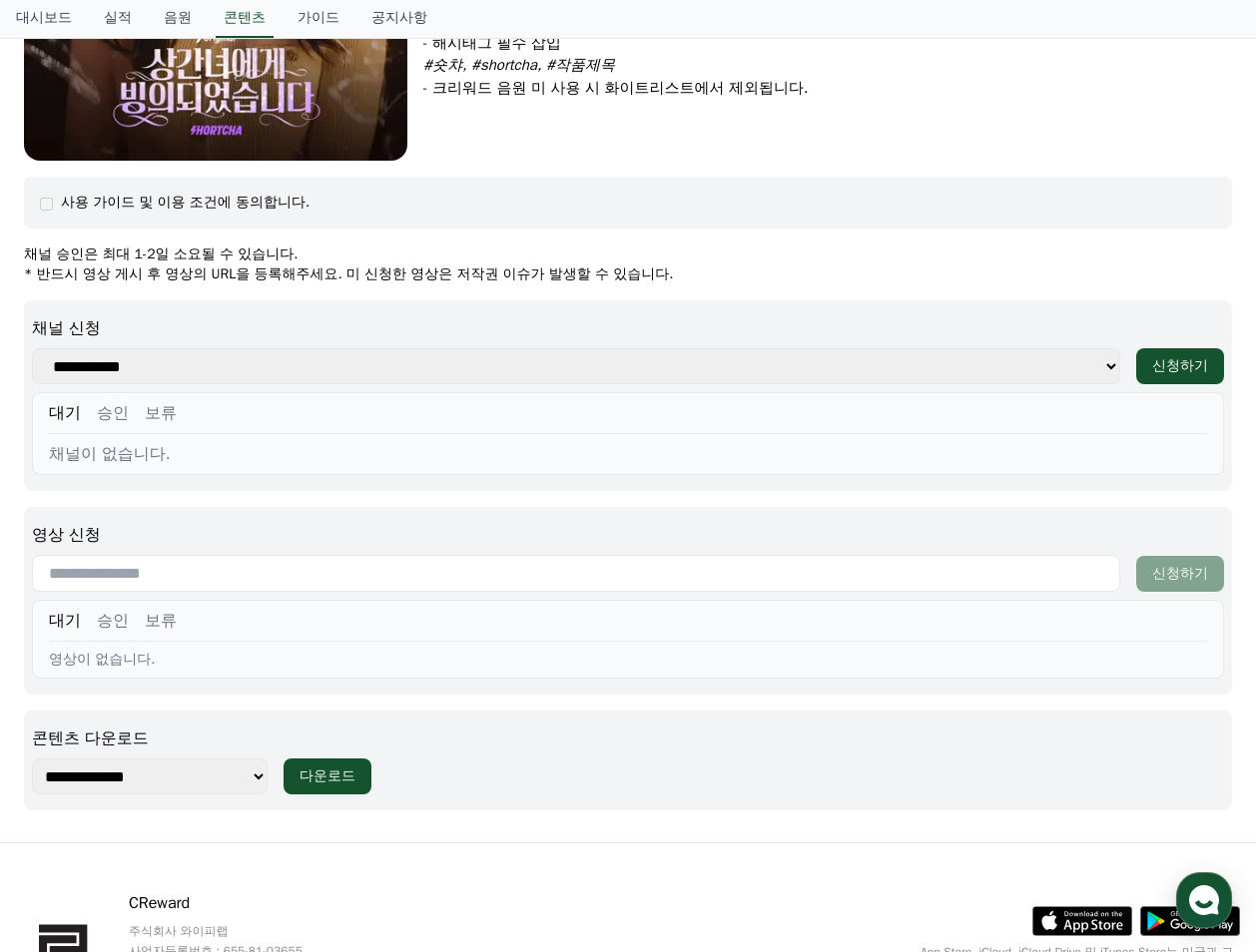 click on "**********" at bounding box center (150, 776) 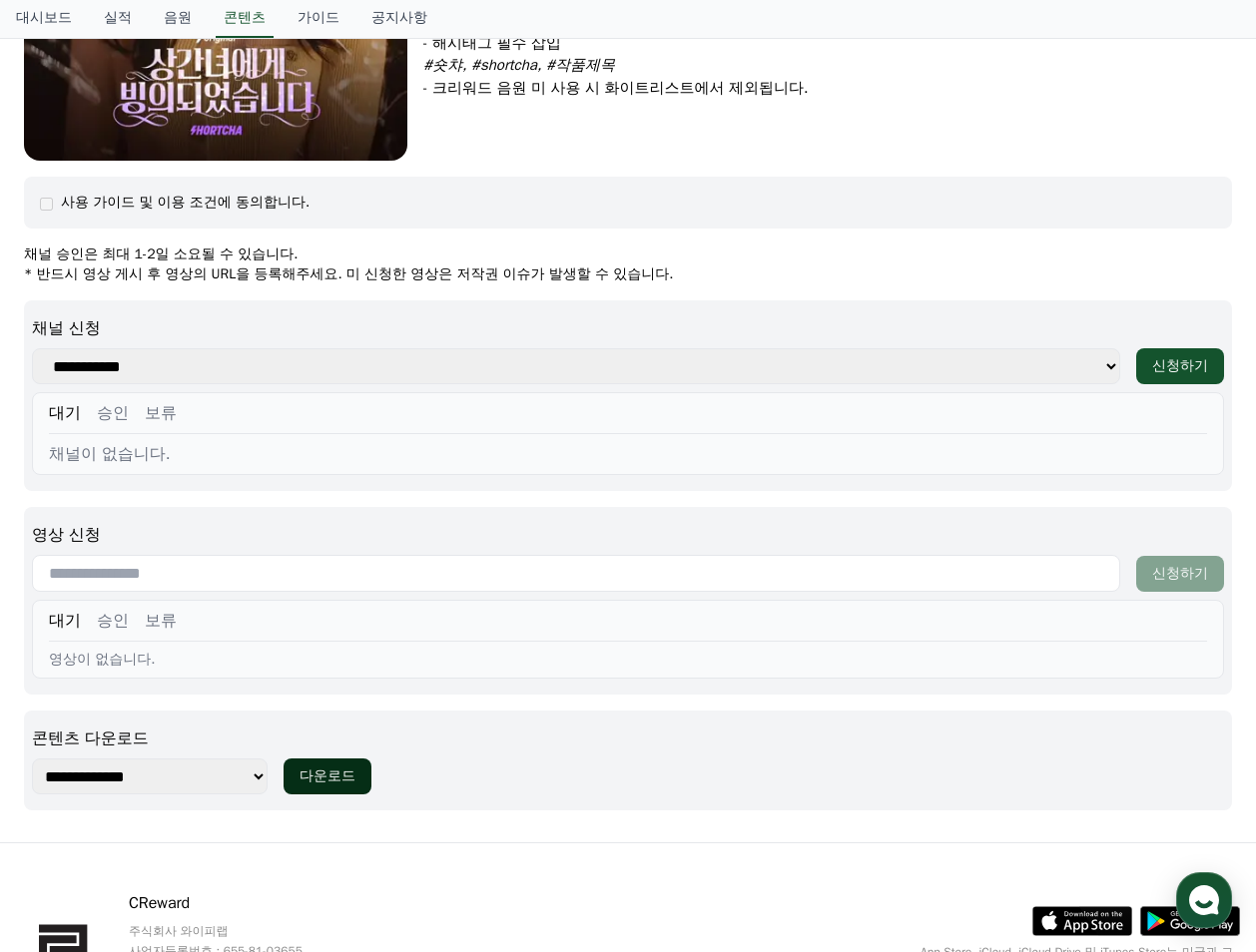 click on "다운로드" at bounding box center [327, 776] 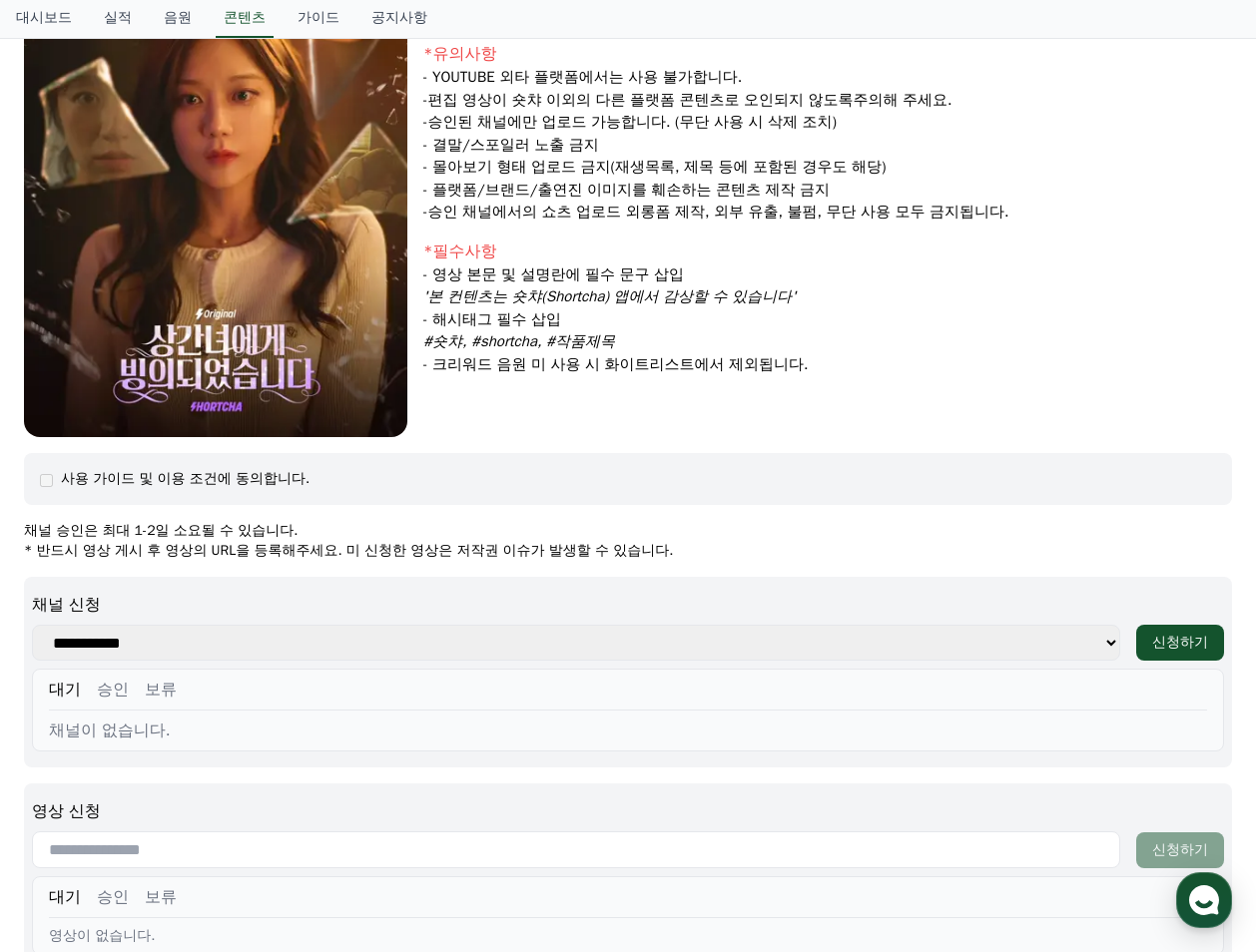 scroll, scrollTop: 0, scrollLeft: 0, axis: both 